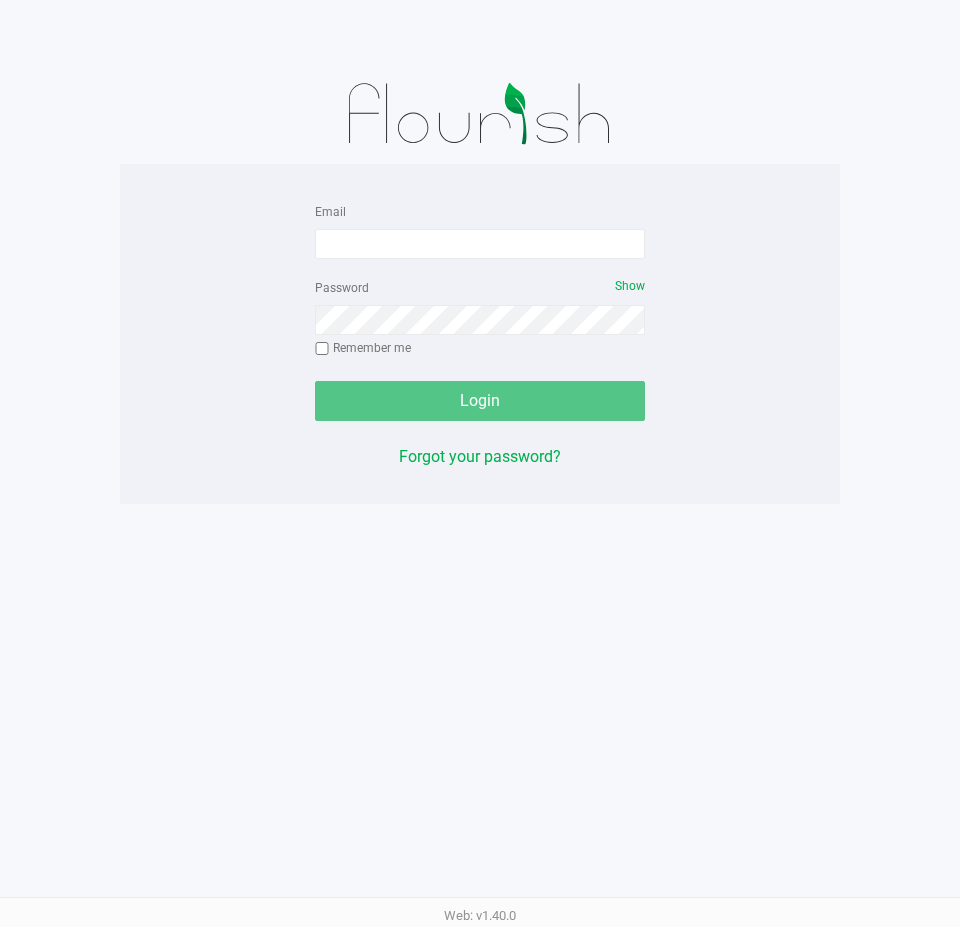 scroll, scrollTop: 0, scrollLeft: 0, axis: both 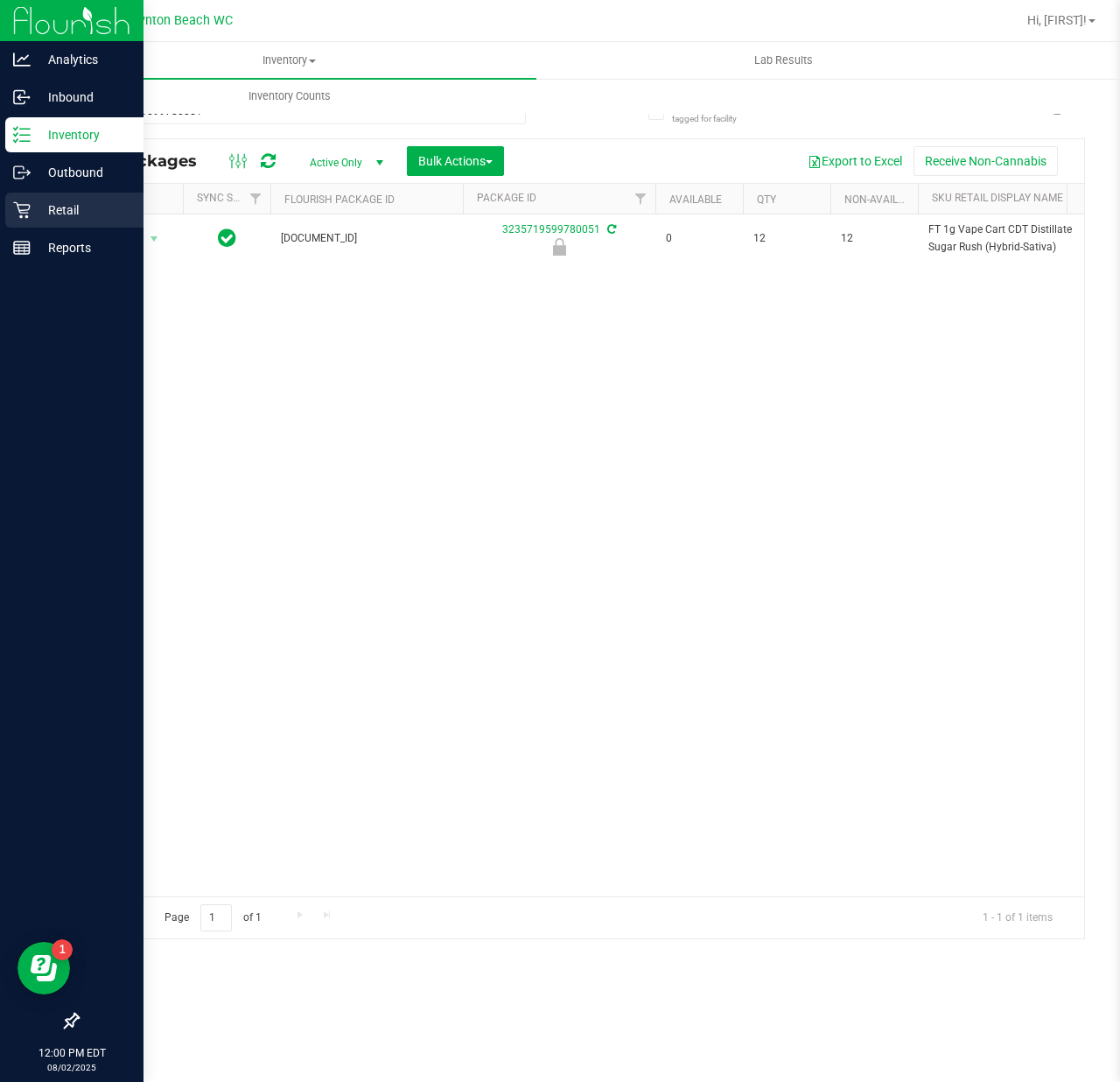 click on "Retail" at bounding box center [74, 210] 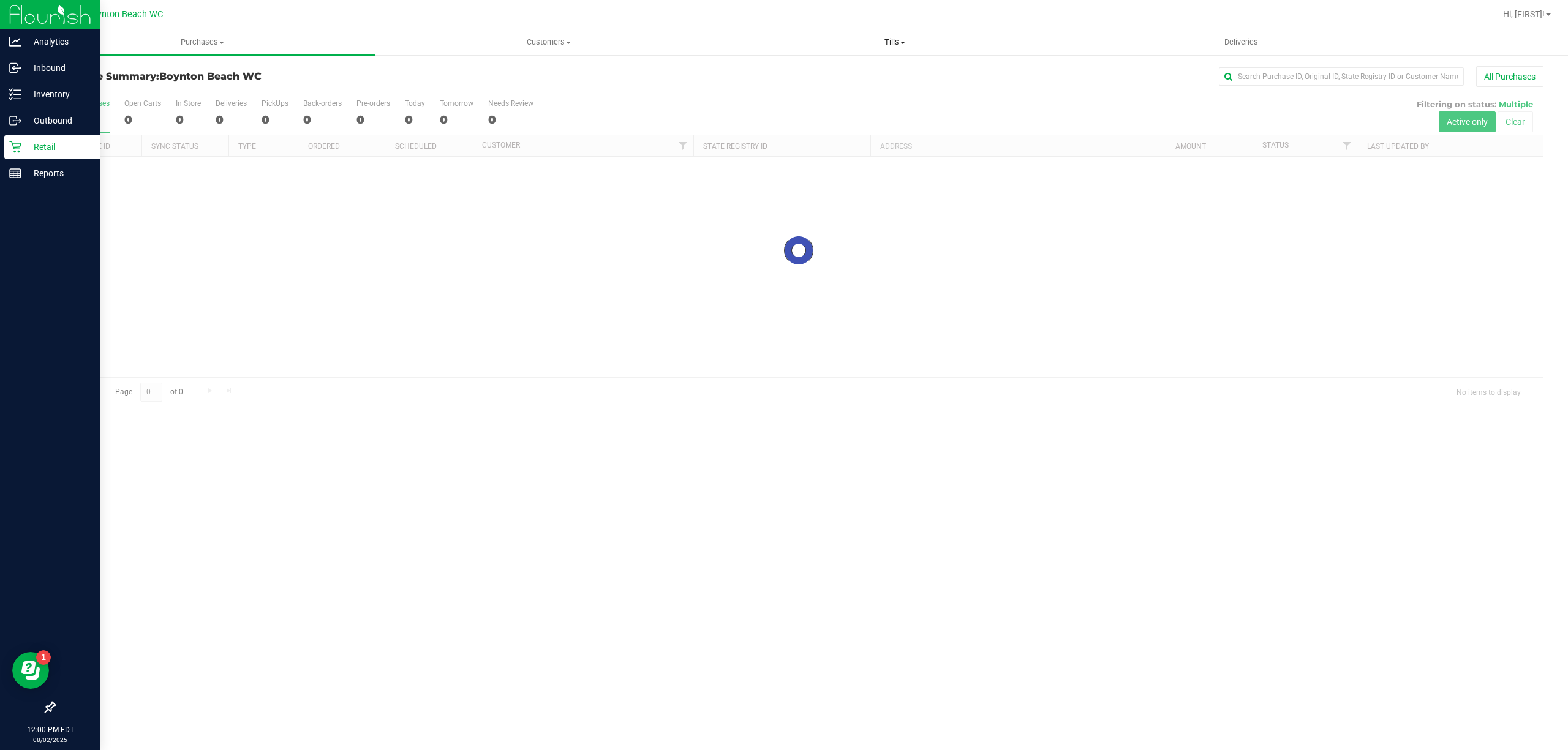 click on "Tills" at bounding box center [894, 42] 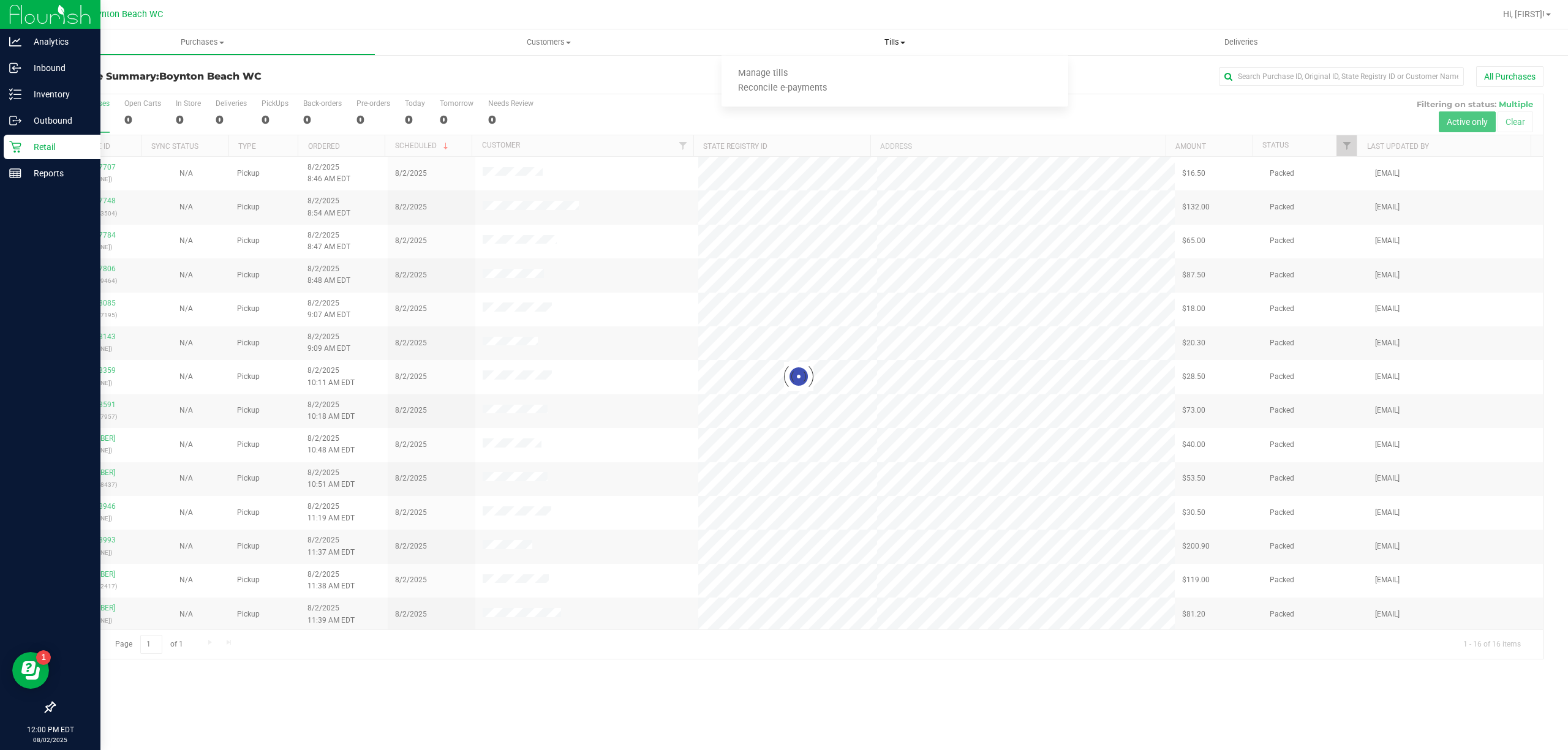 click on "Manage tills
Reconcile e-payments" at bounding box center (894, 81) 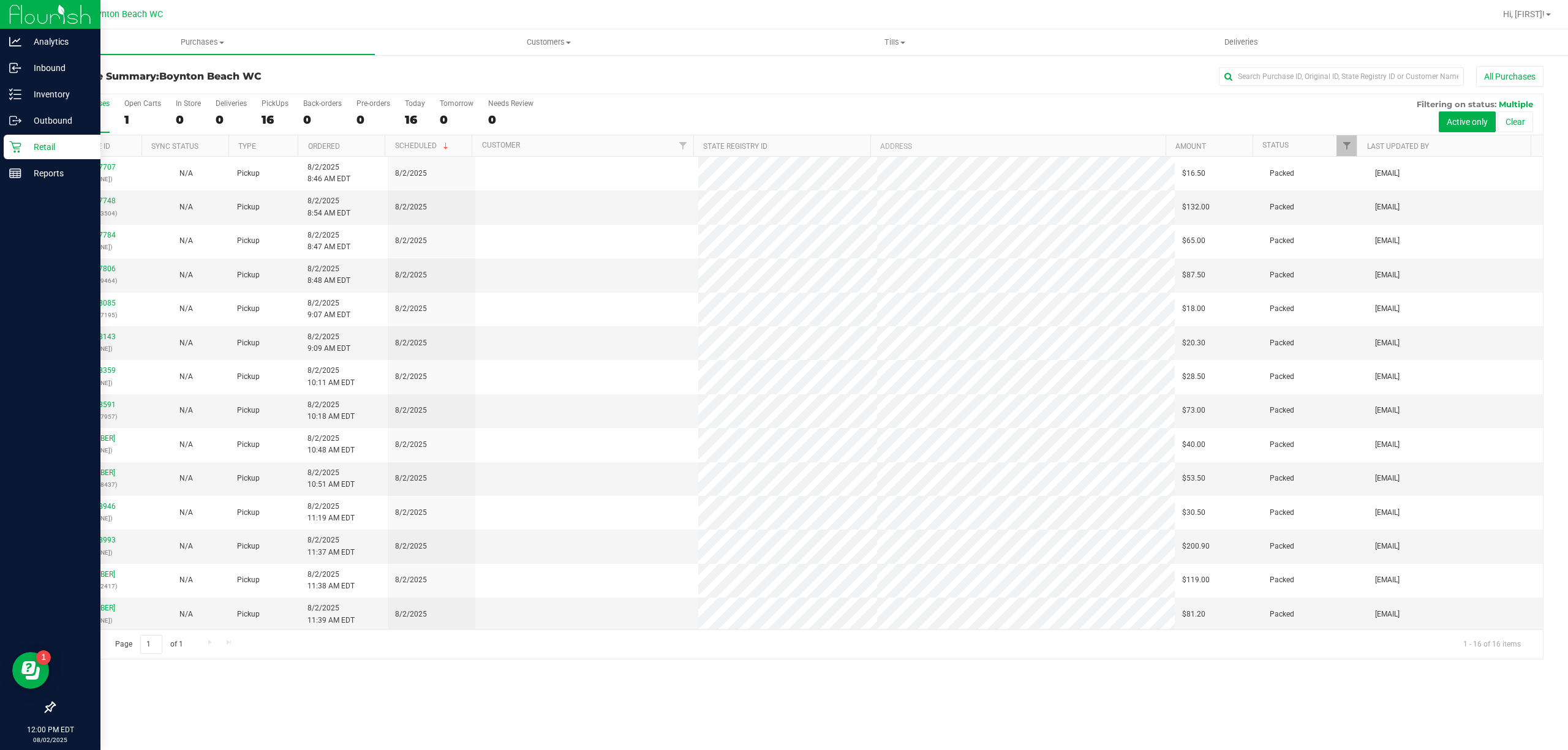 click on "All Purchases" at bounding box center (1047, 77) 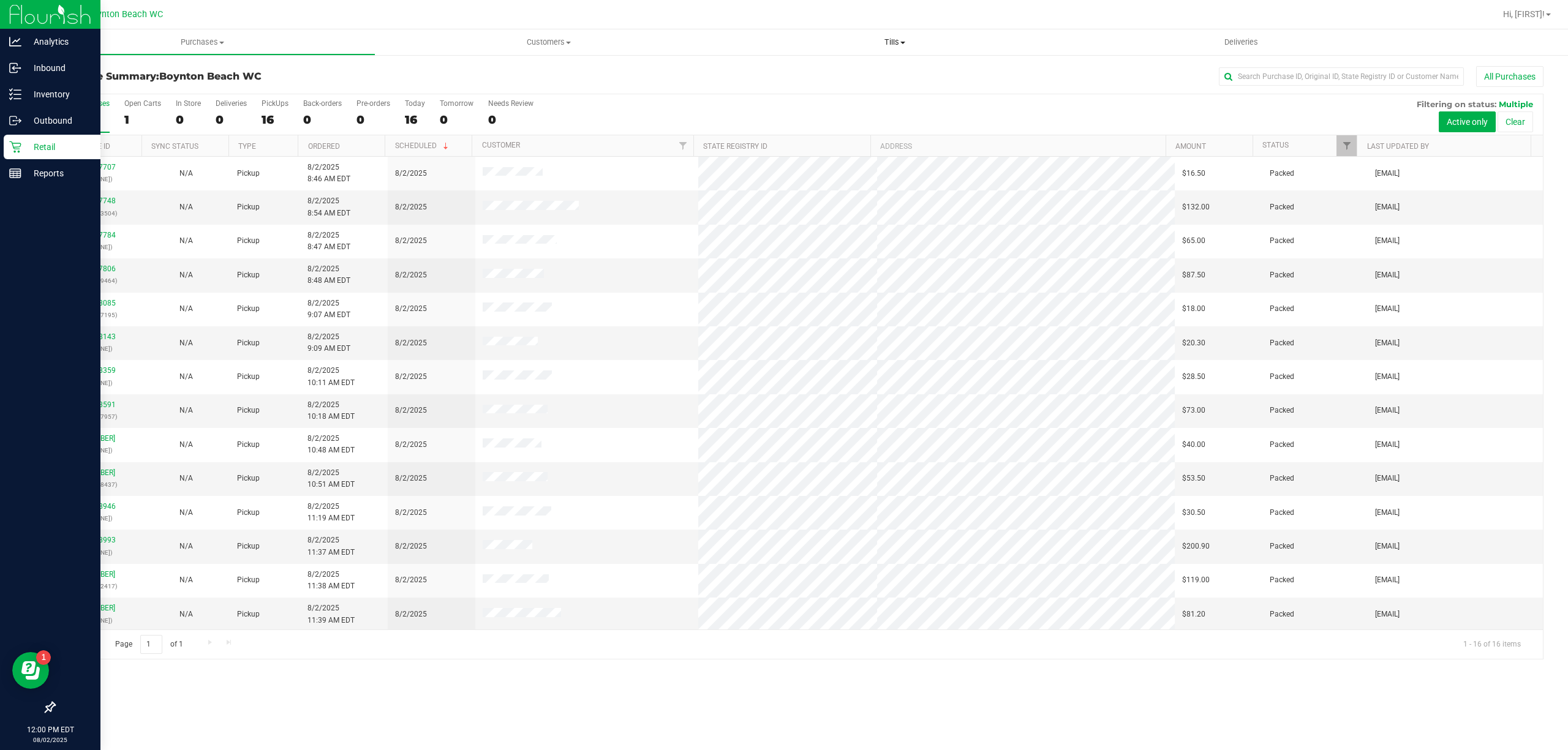 click on "Tills" at bounding box center (894, 42) 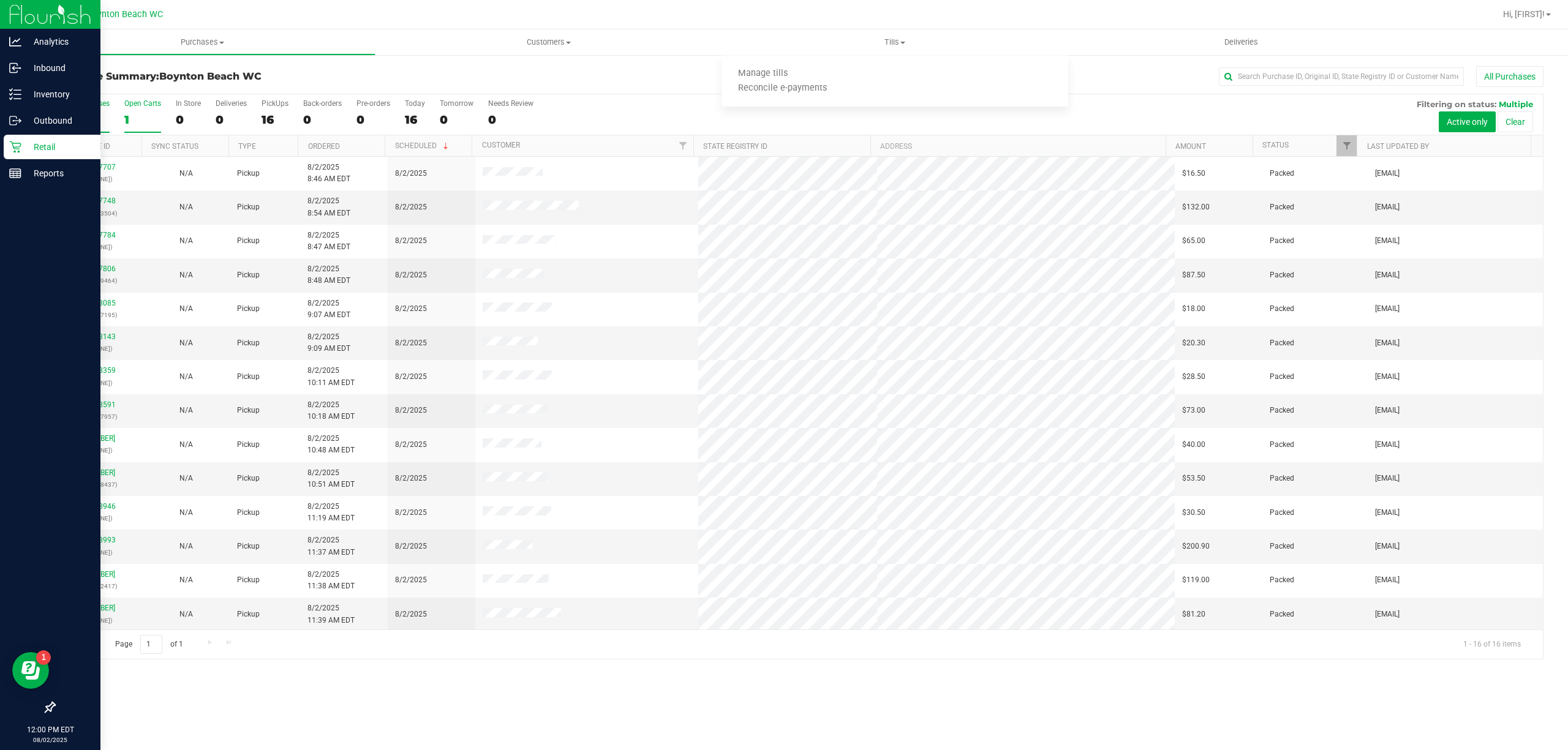 click on "1" at bounding box center [143, 119] 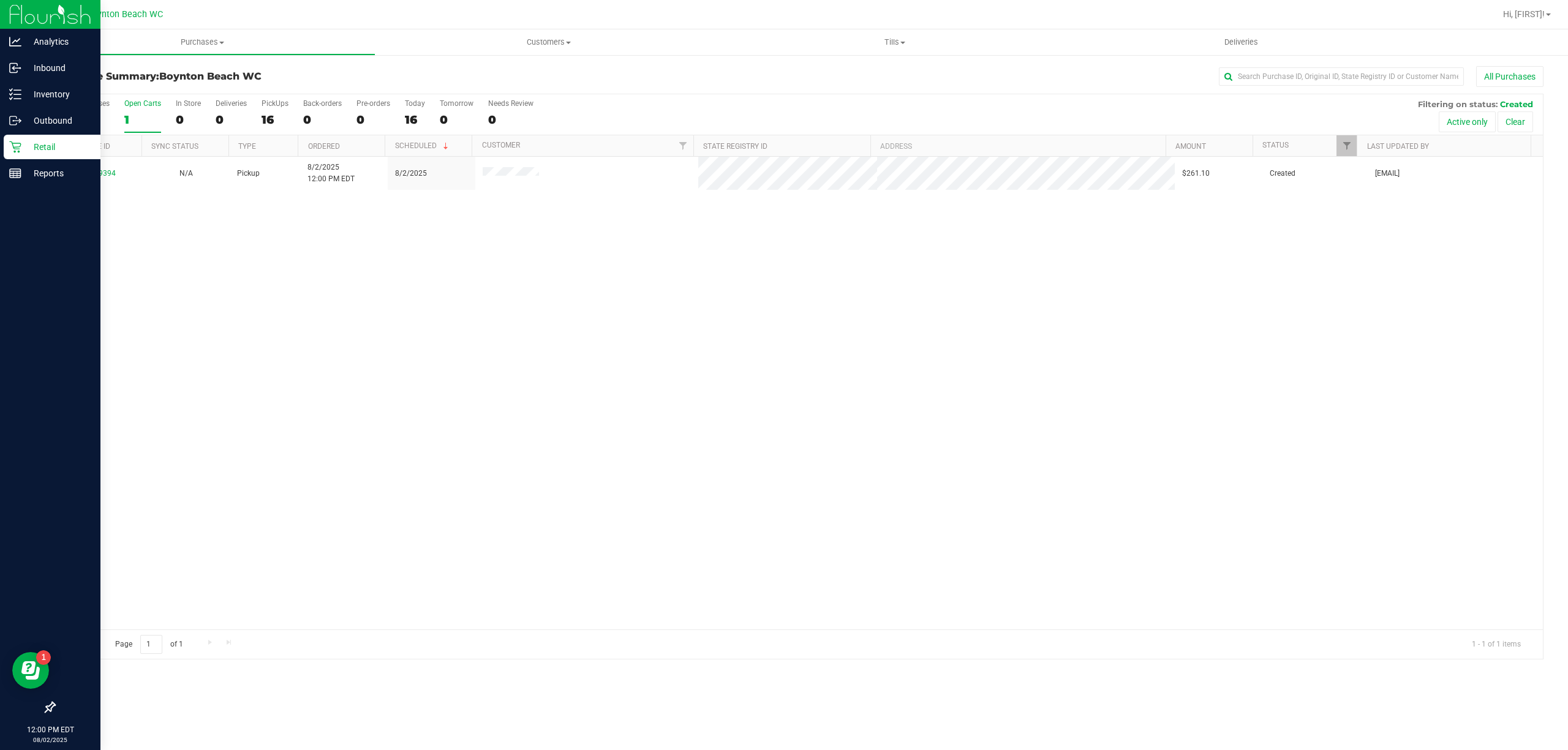 click on "Retail" at bounding box center [52, 147] 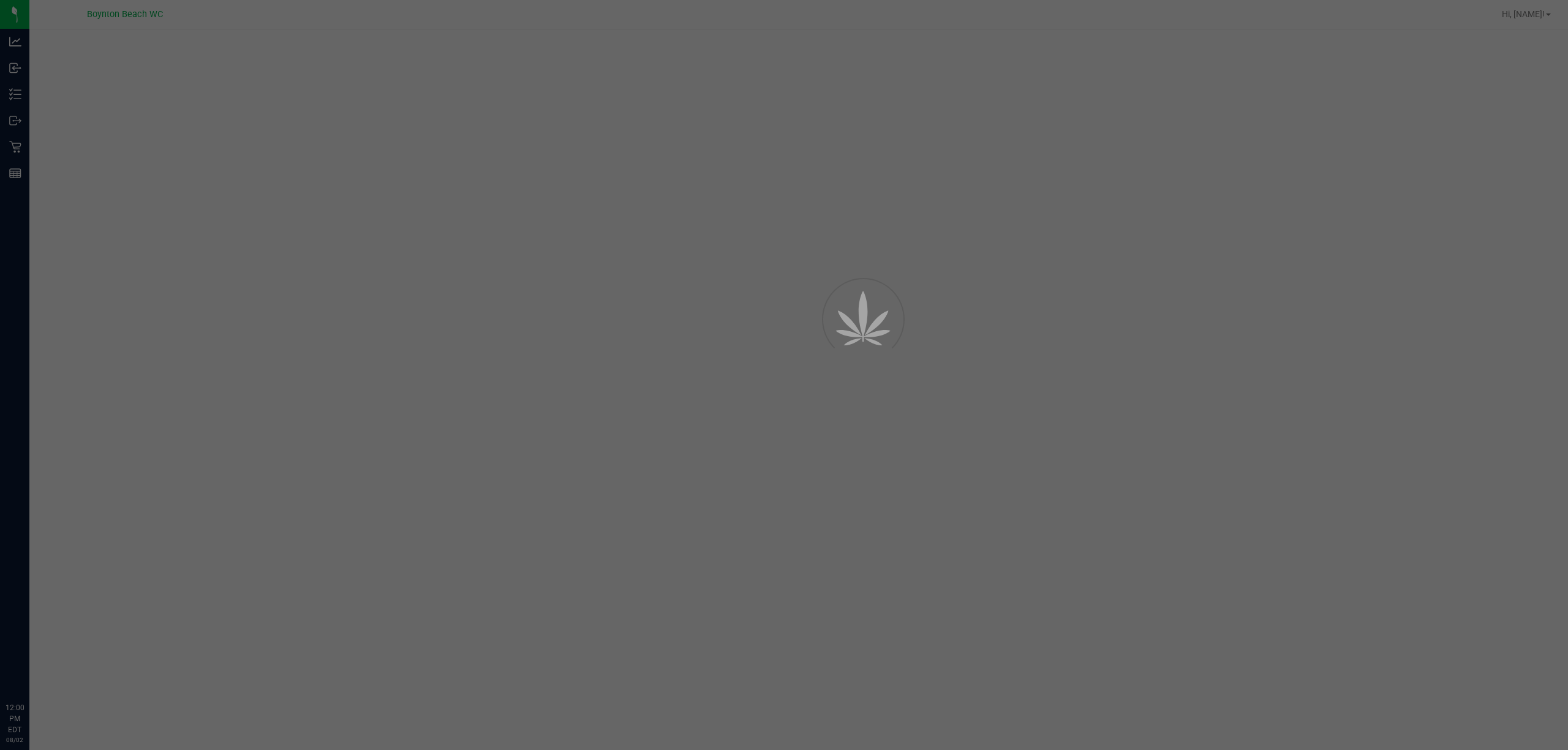 scroll, scrollTop: 0, scrollLeft: 0, axis: both 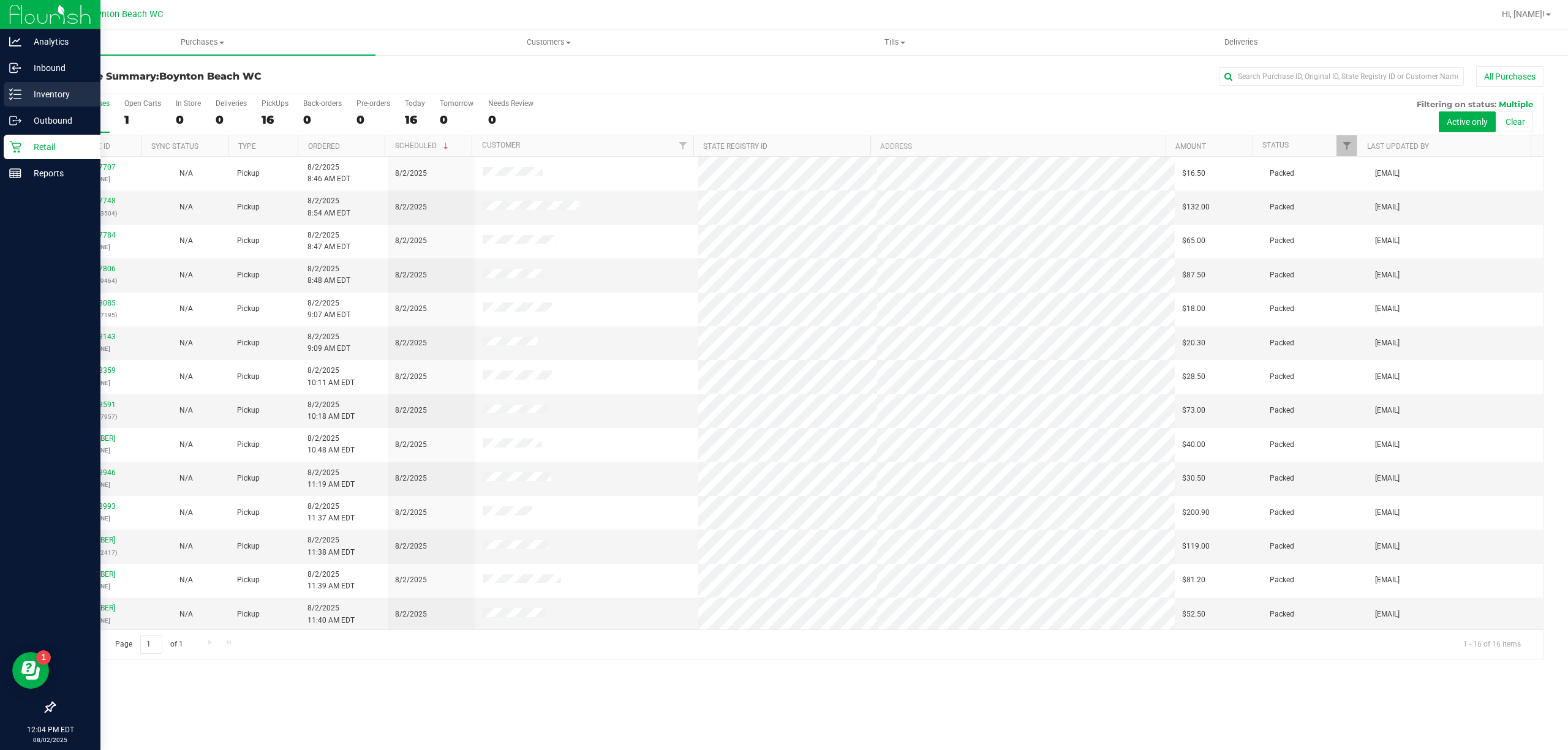 click on "Inventory" at bounding box center [52, 94] 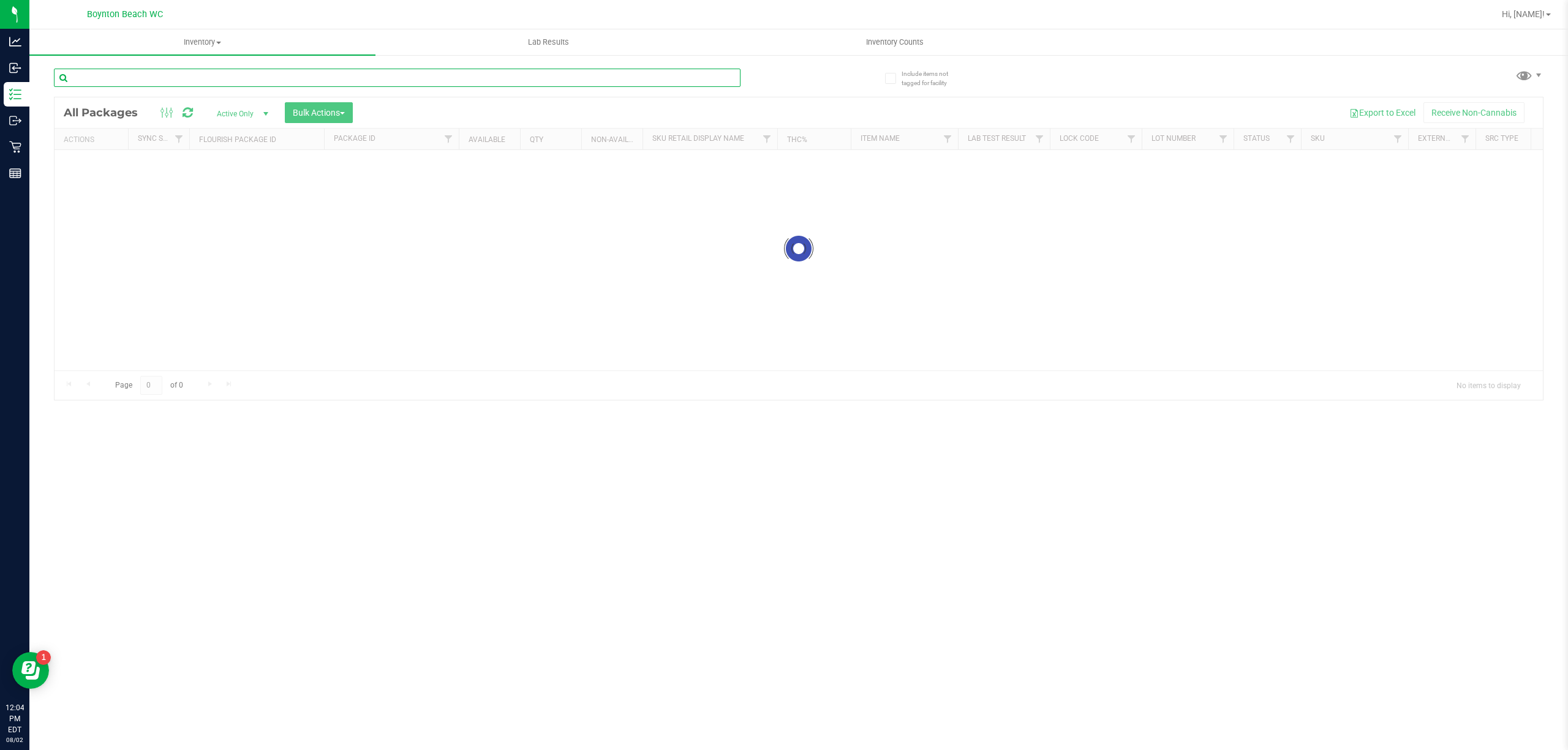 click at bounding box center (397, 78) 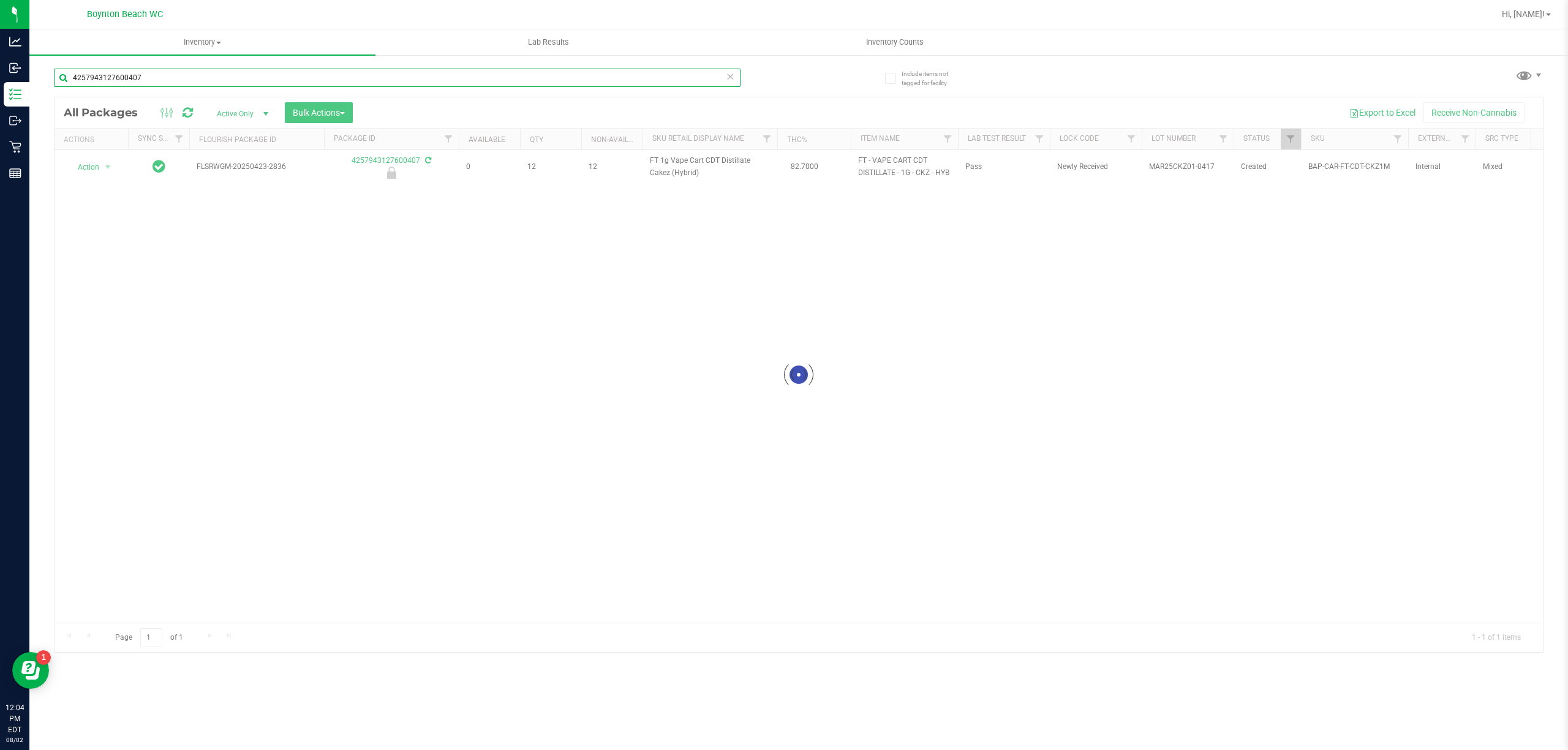 type on "4257943127600407" 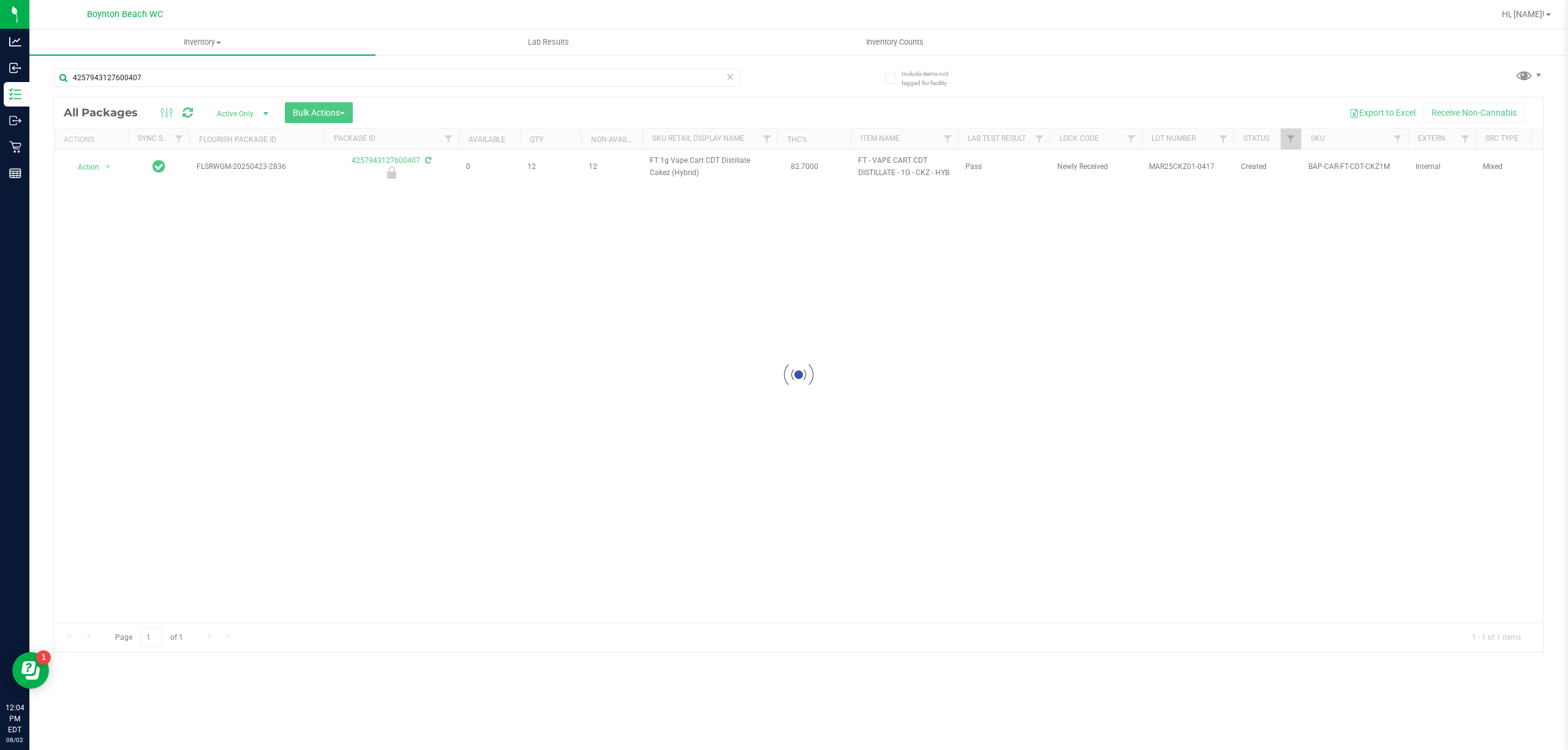 click at bounding box center [799, 375] 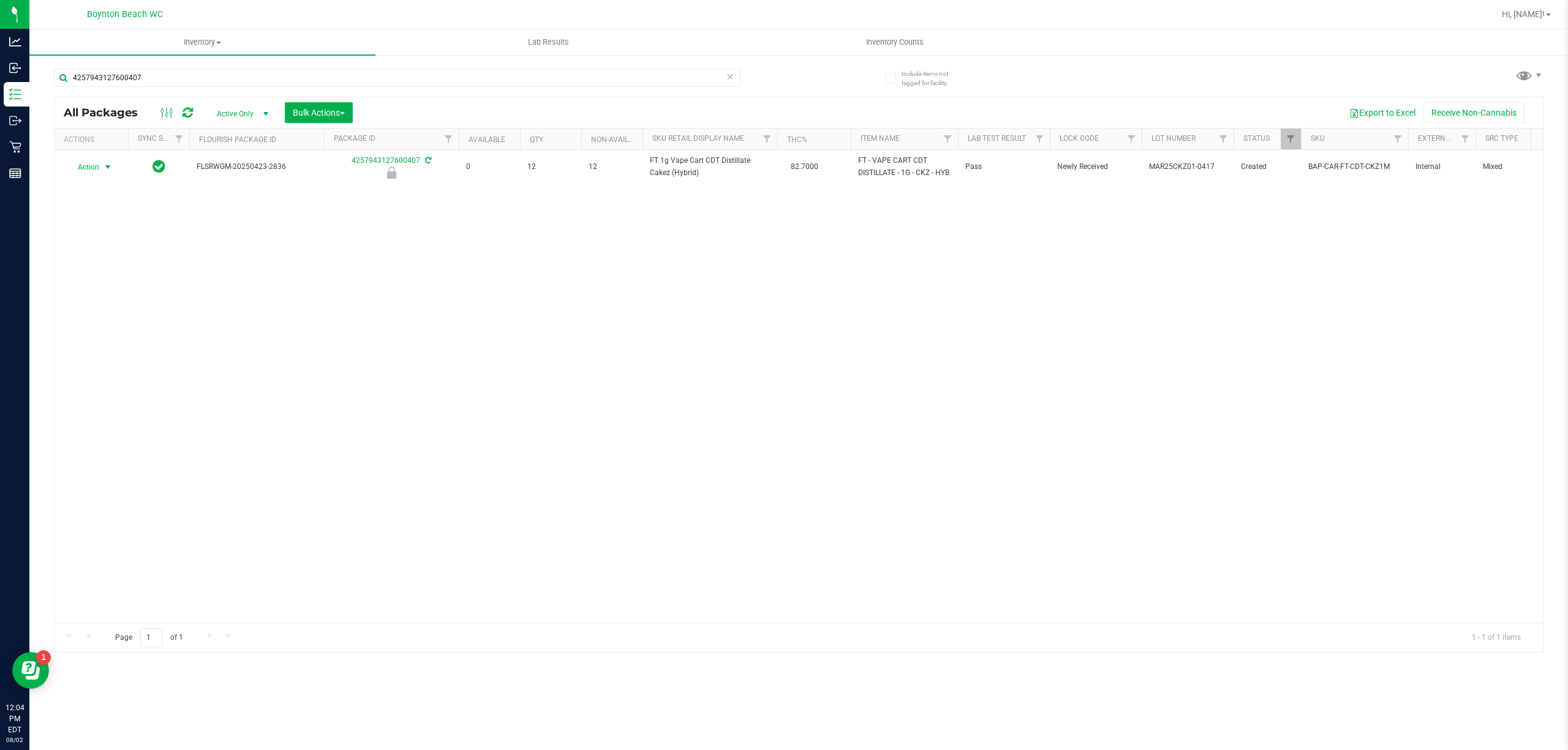 click at bounding box center [108, 167] 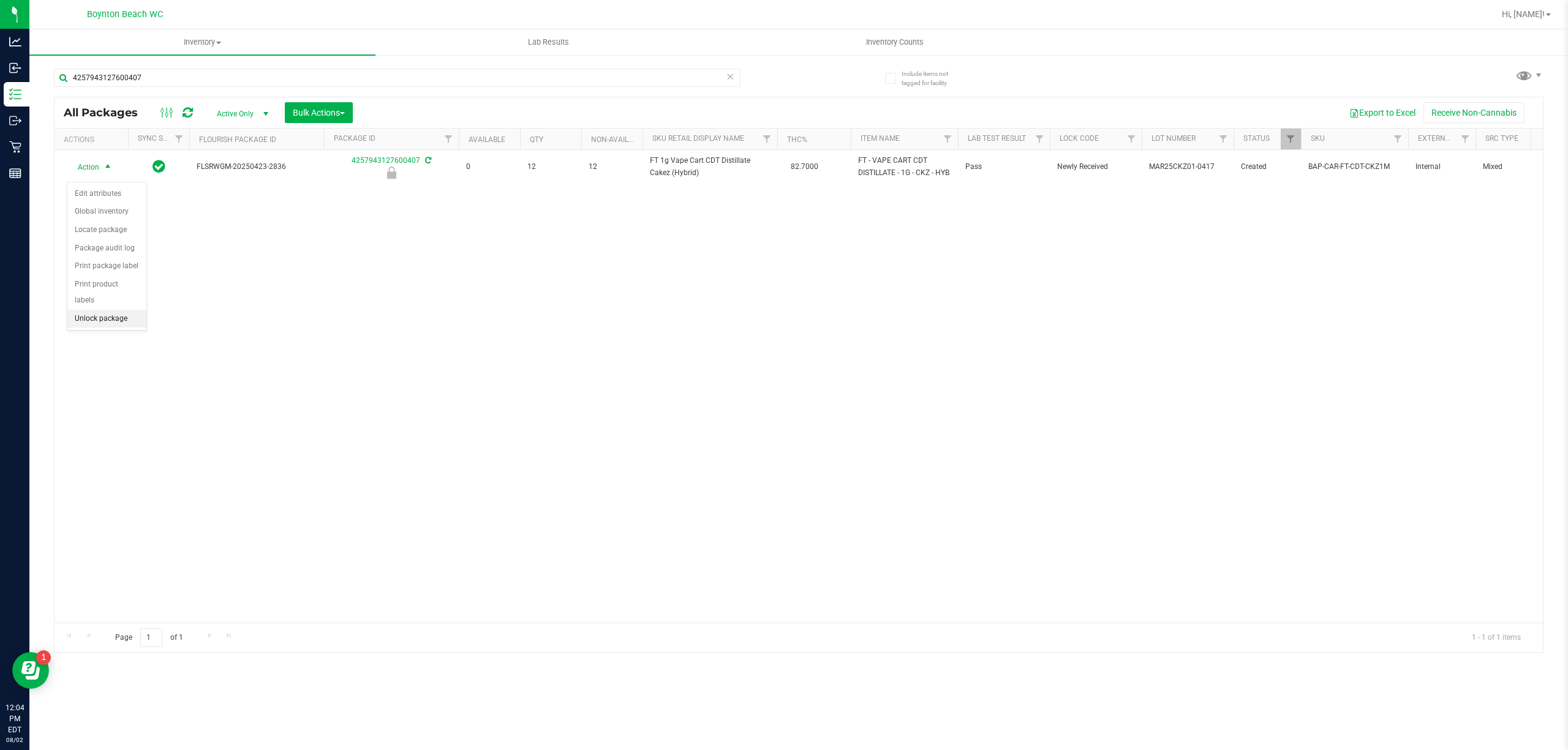 click on "Unlock package" at bounding box center (107, 319) 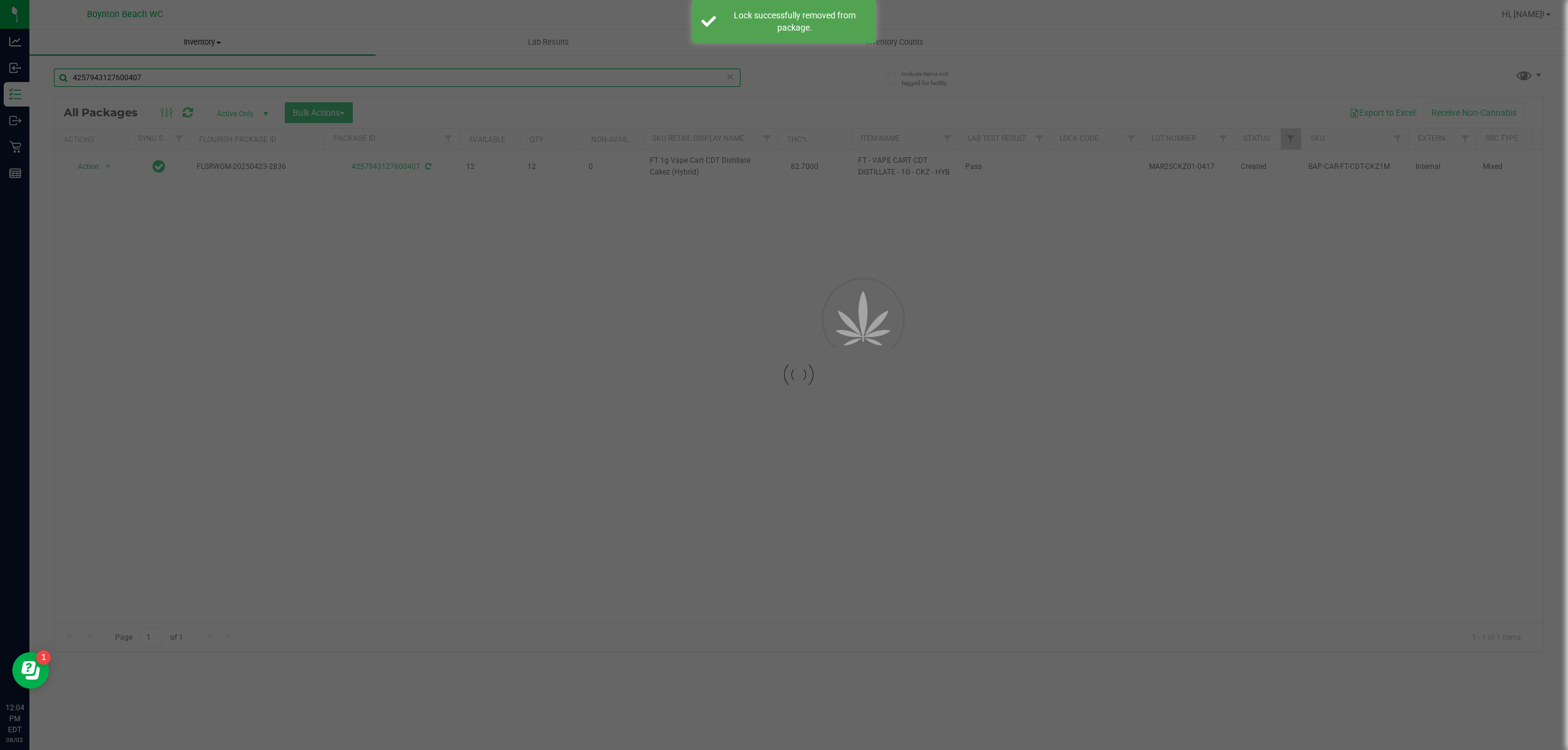 click on "4257943127600407" at bounding box center (397, 78) 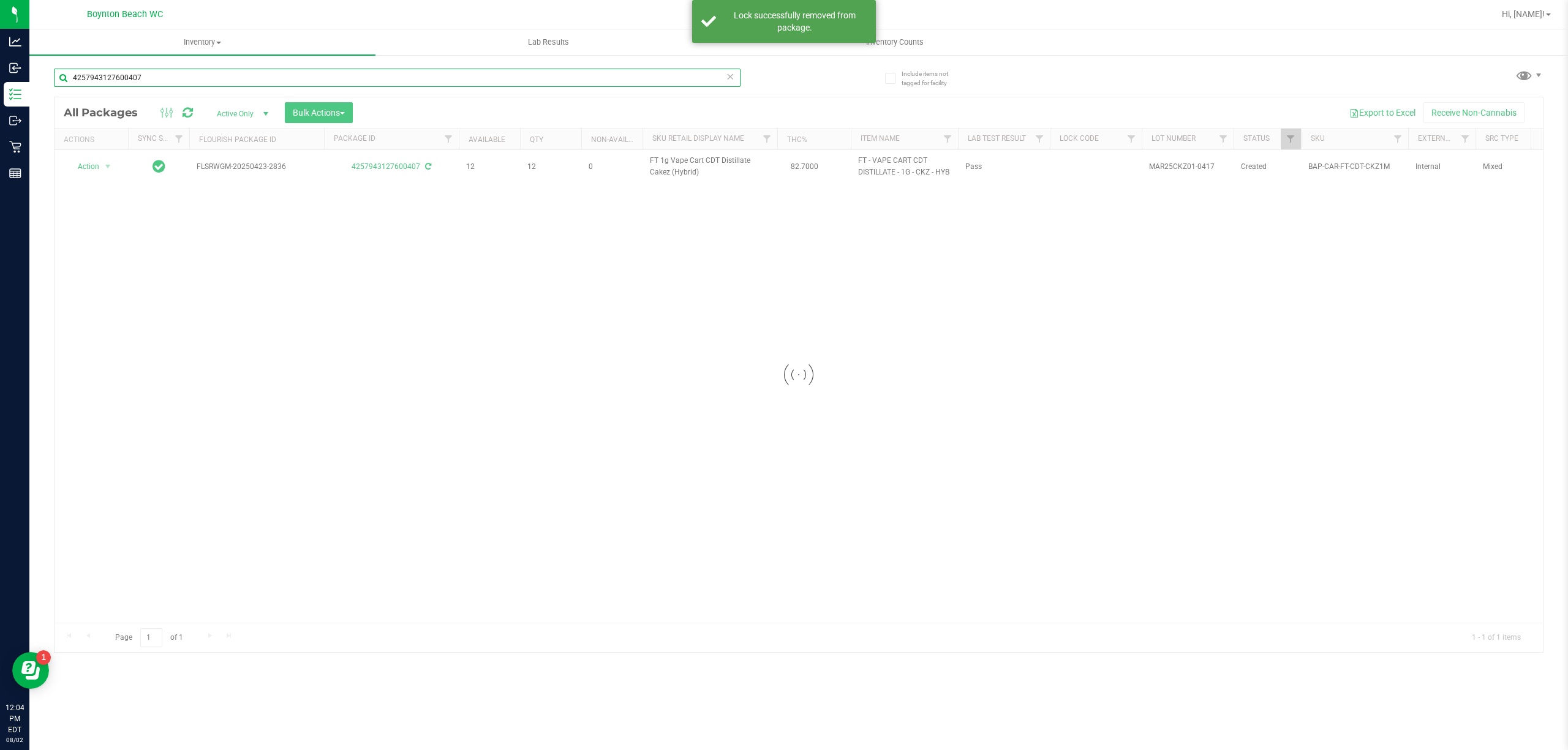 click on "4257943127600407" at bounding box center (397, 78) 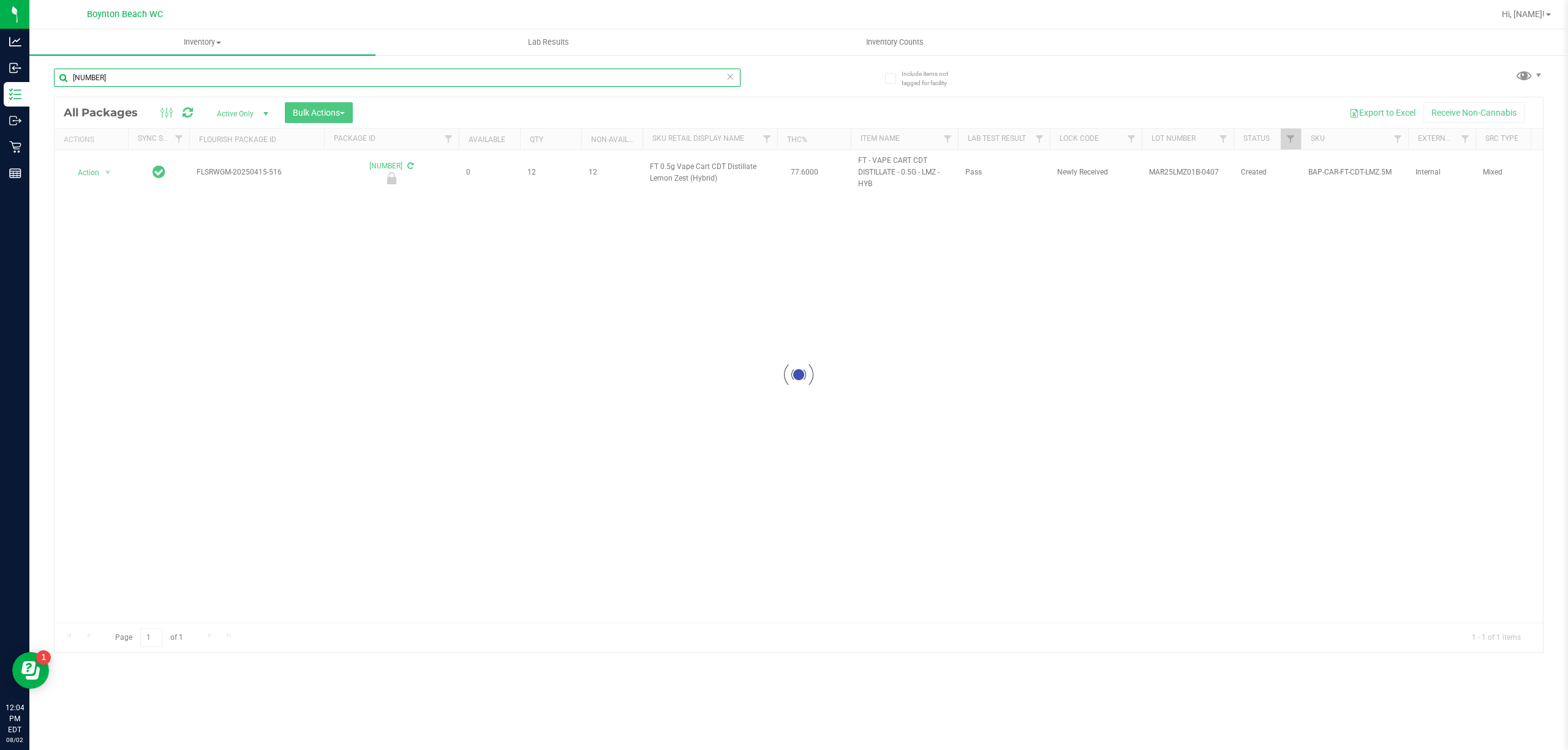 type on "[NUMBER]" 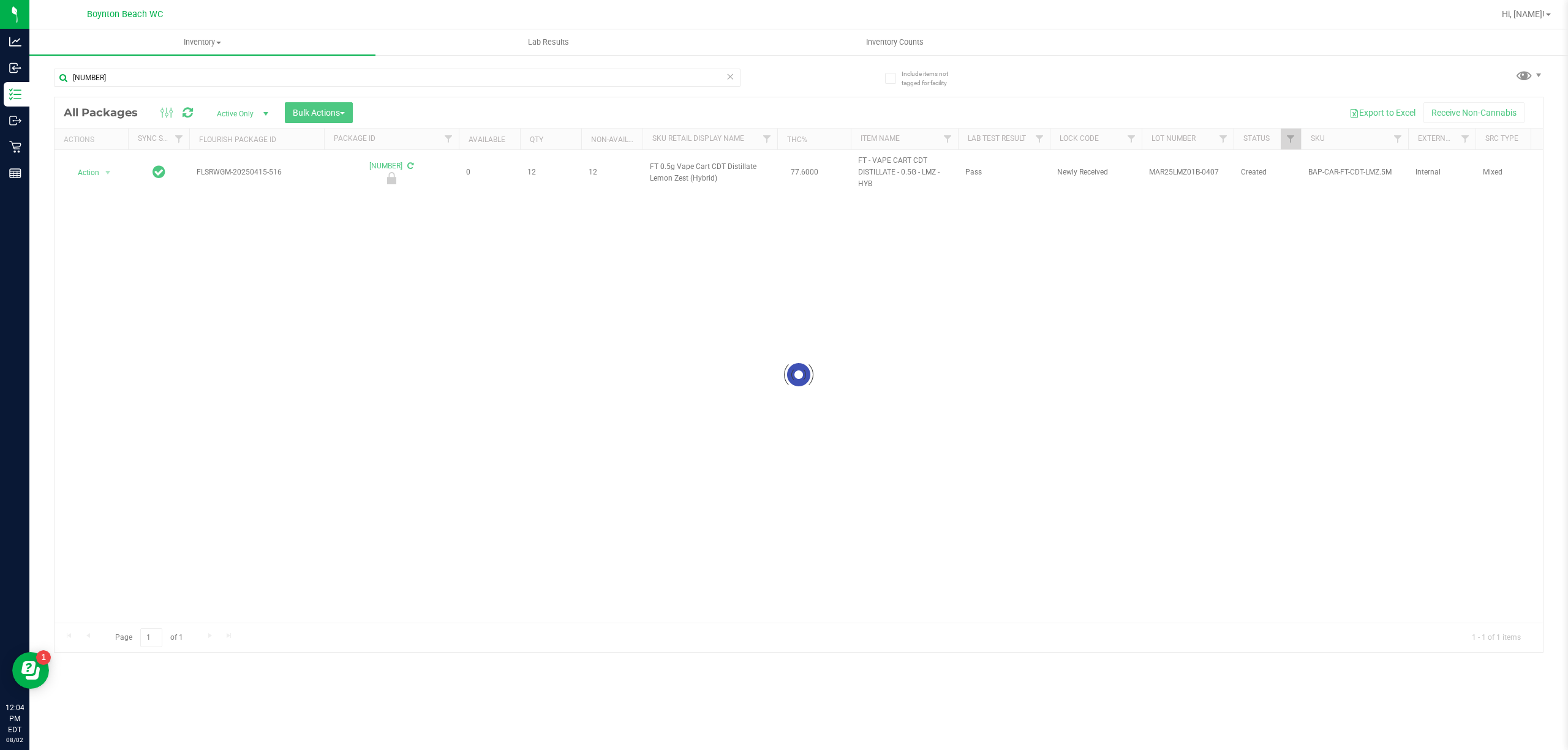 click at bounding box center (799, 375) 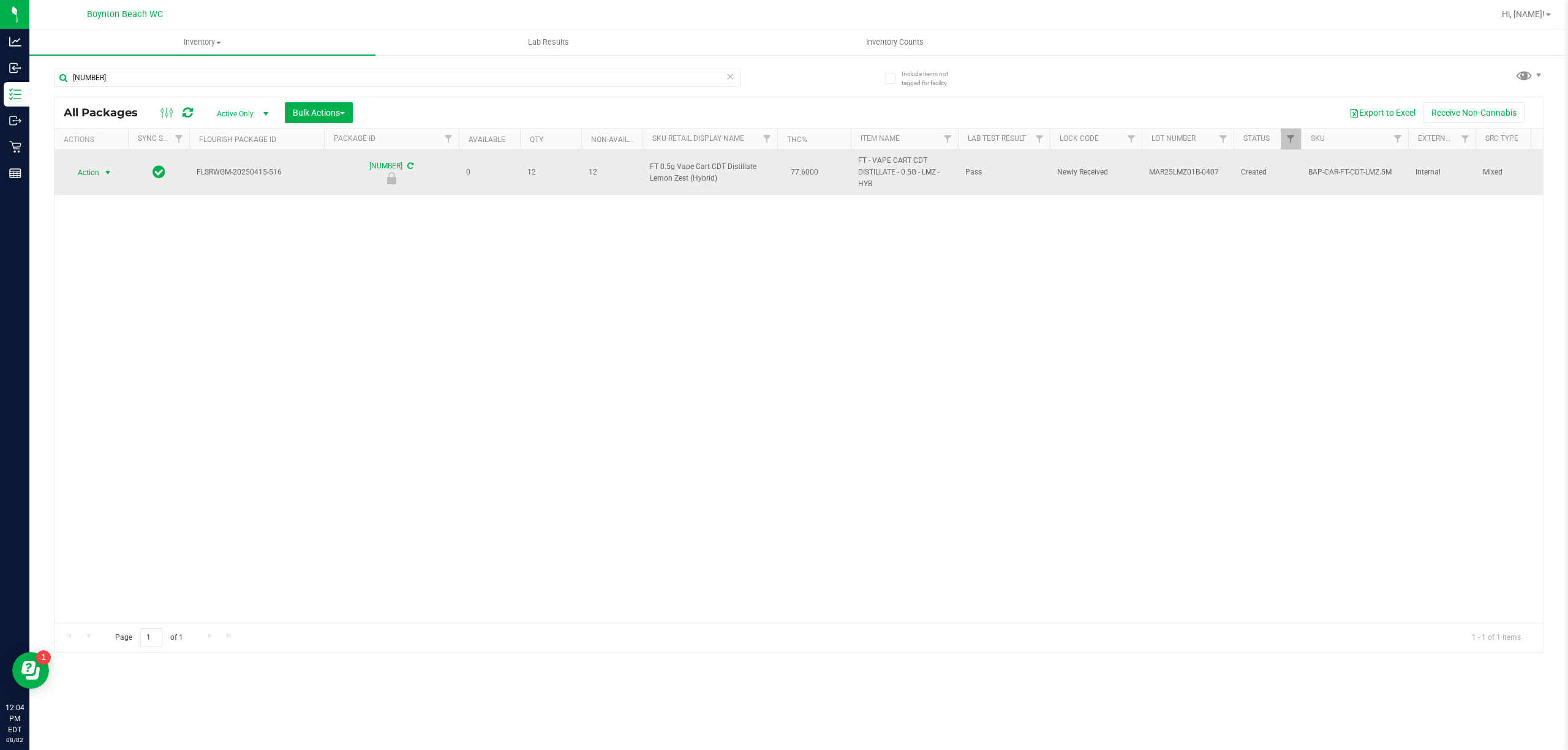 click at bounding box center [108, 173] 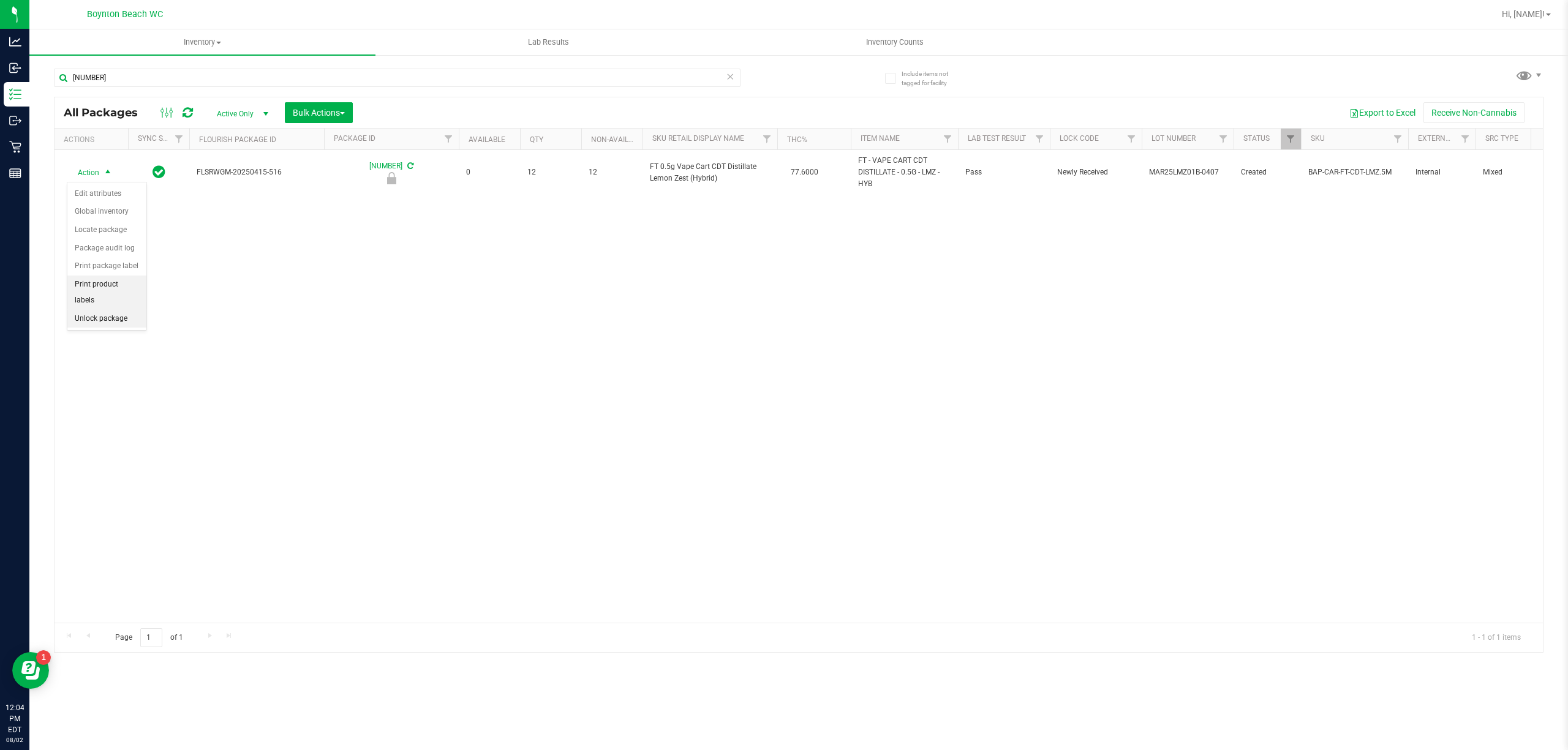 click on "Unlock package" at bounding box center [107, 319] 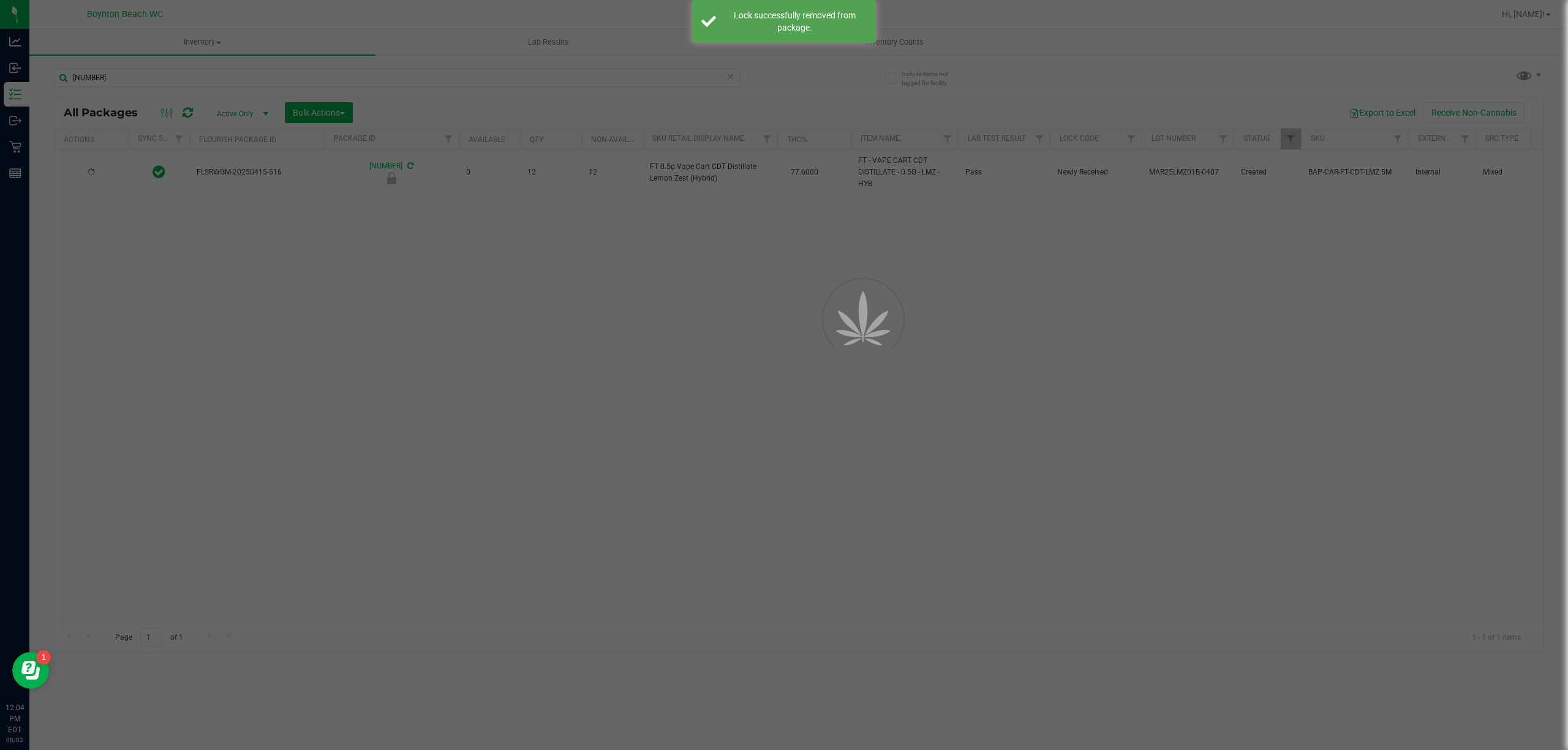 click at bounding box center [784, 375] 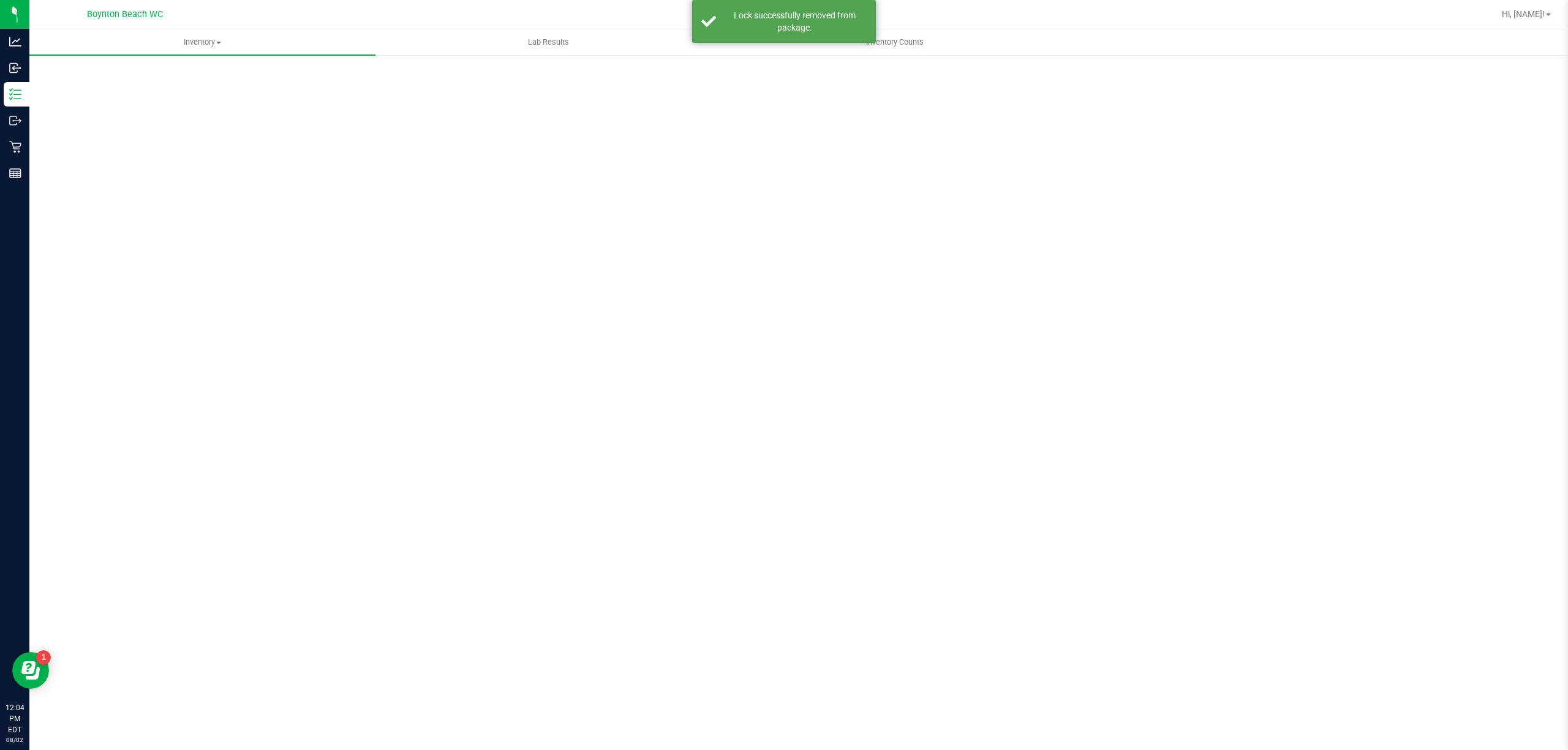 click on "Scan Packages      0" at bounding box center [799, 245] 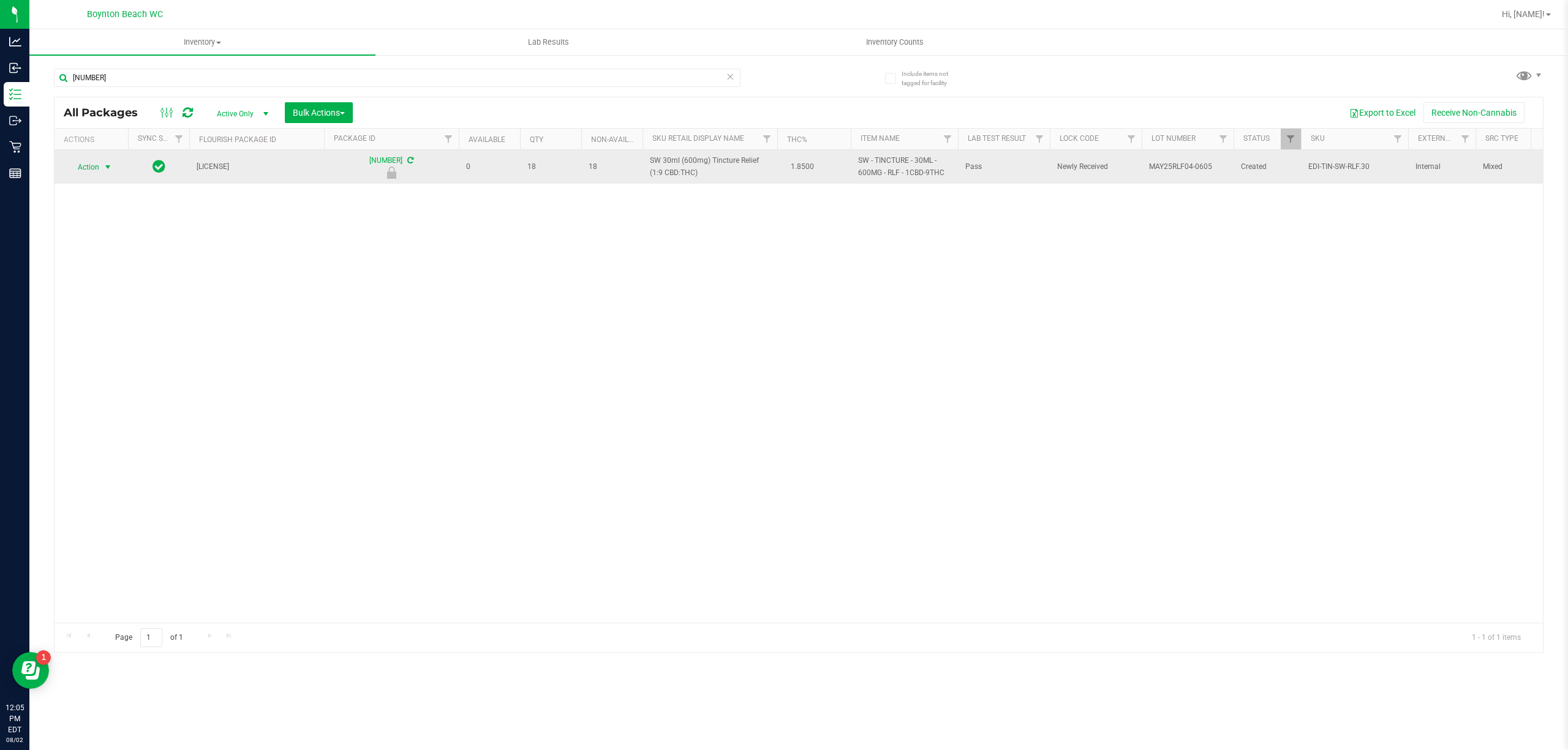 type on "[NUMBER]" 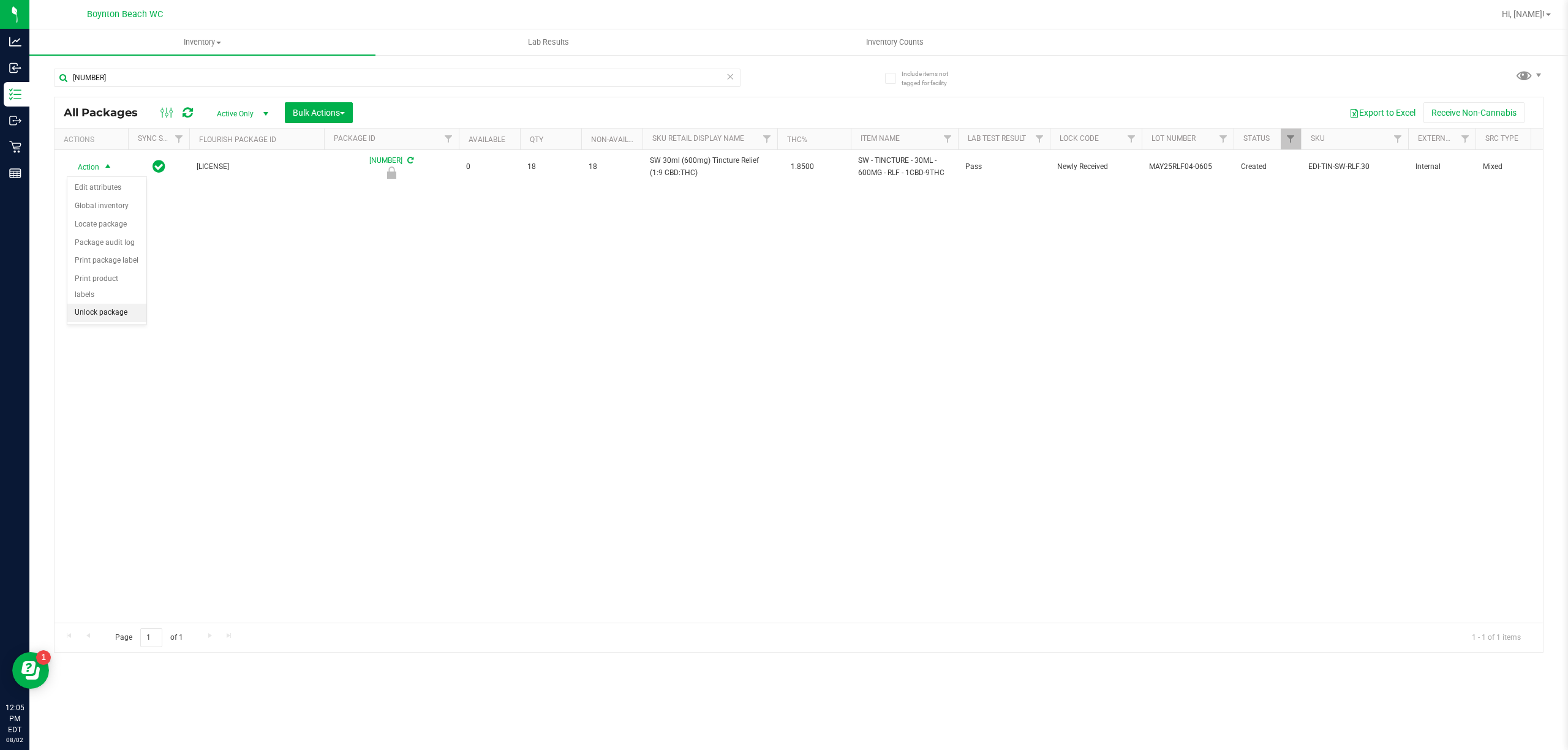 click on "Unlock package" at bounding box center [107, 313] 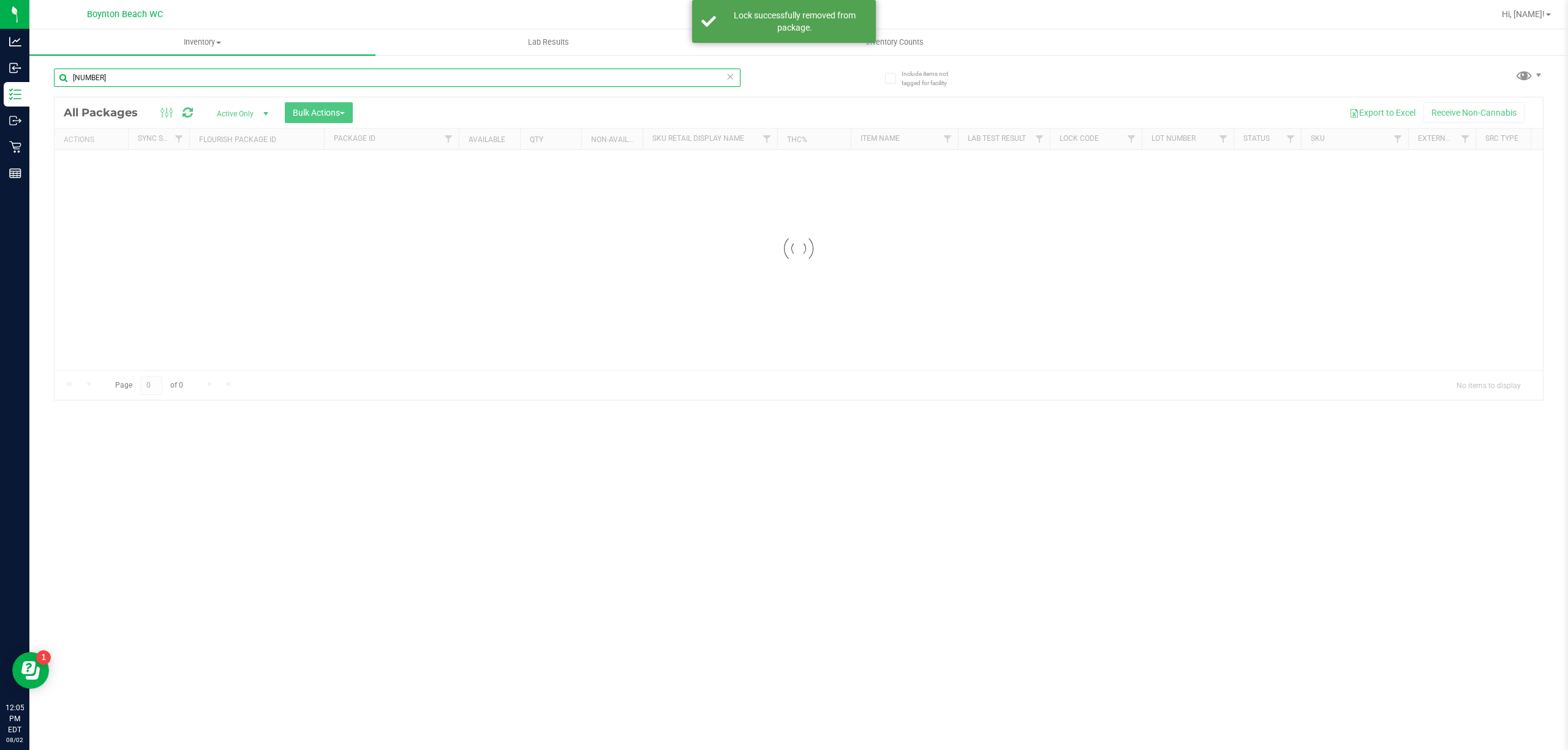 click on "[NUMBER]" at bounding box center [397, 78] 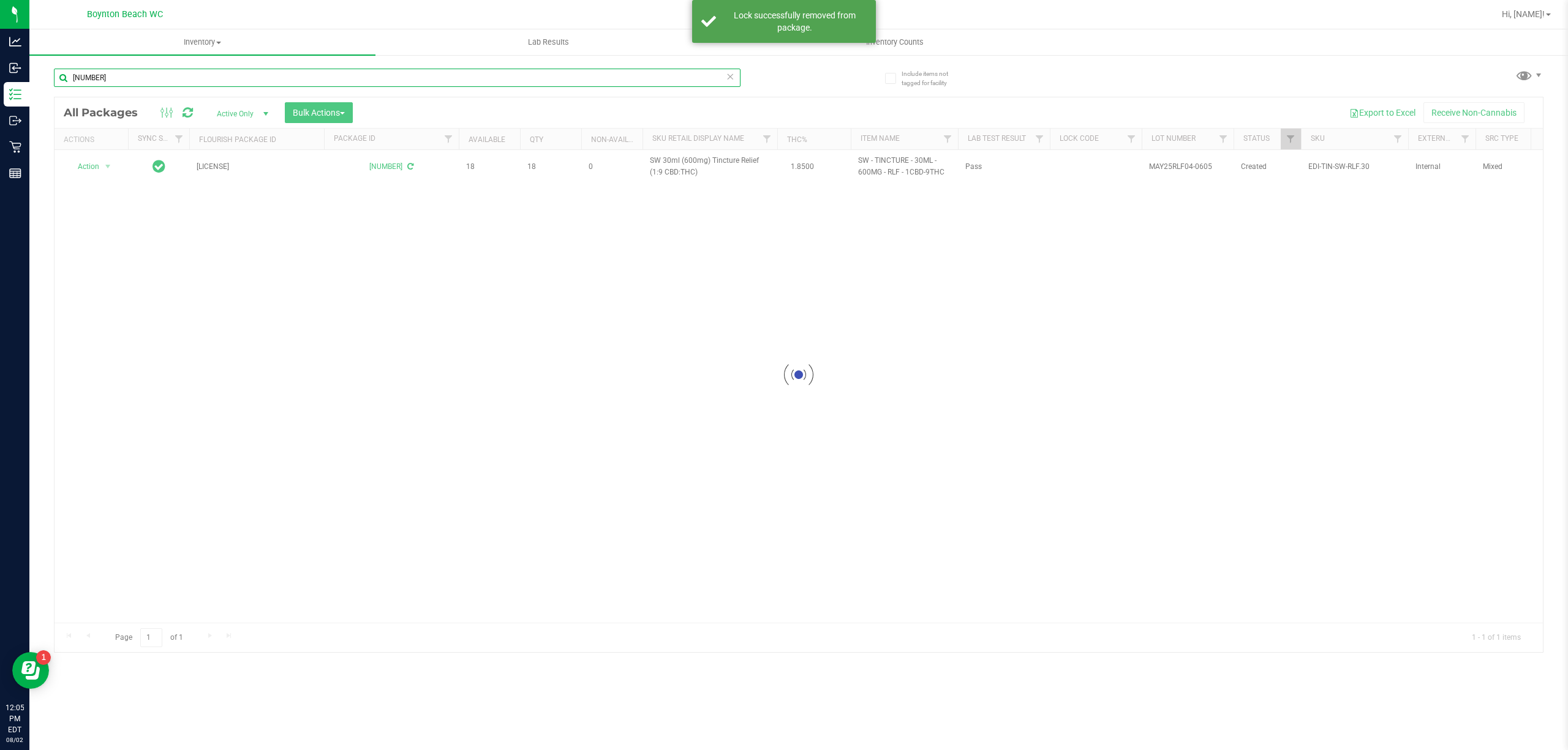 click on "[NUMBER]" at bounding box center [397, 78] 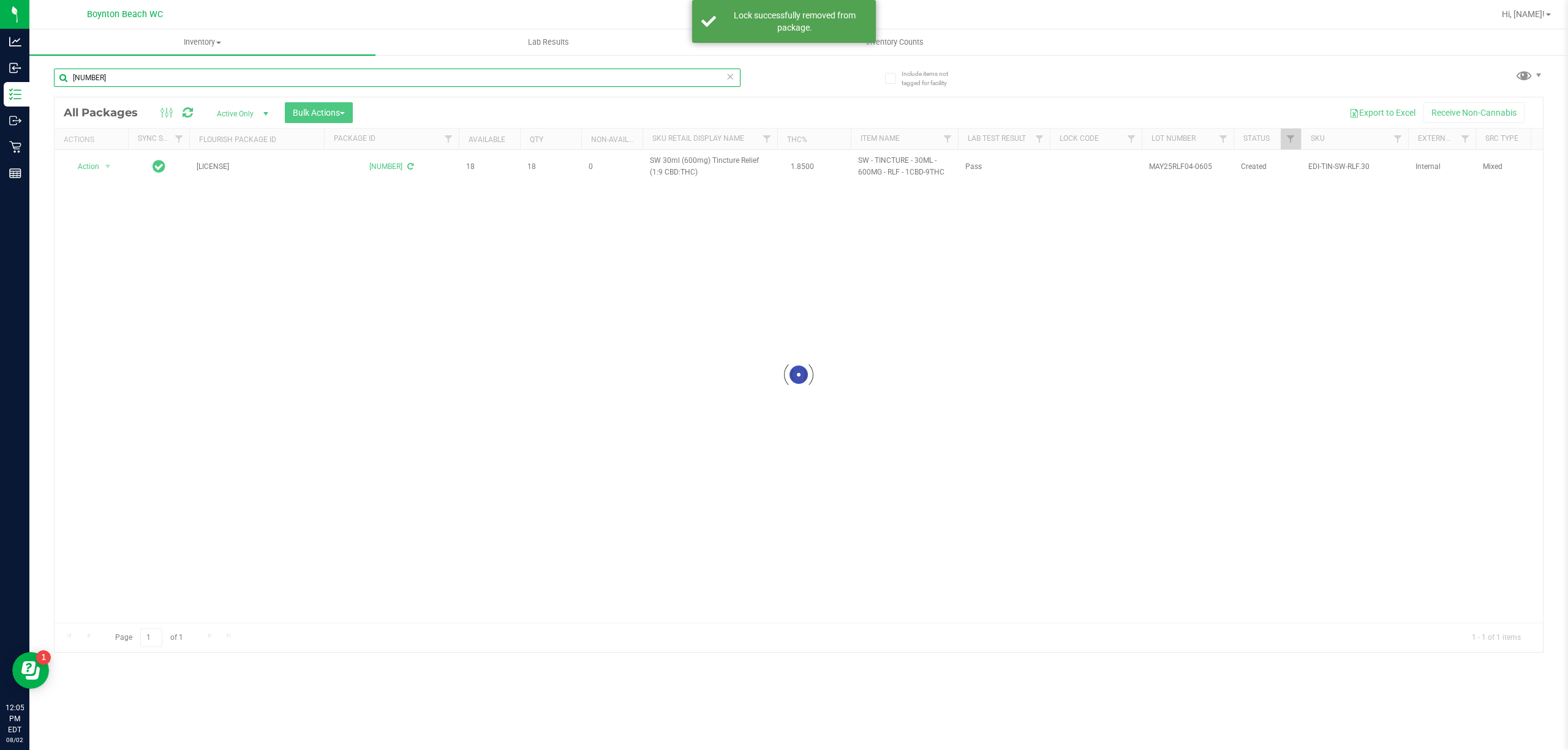 click on "[NUMBER]" at bounding box center [397, 78] 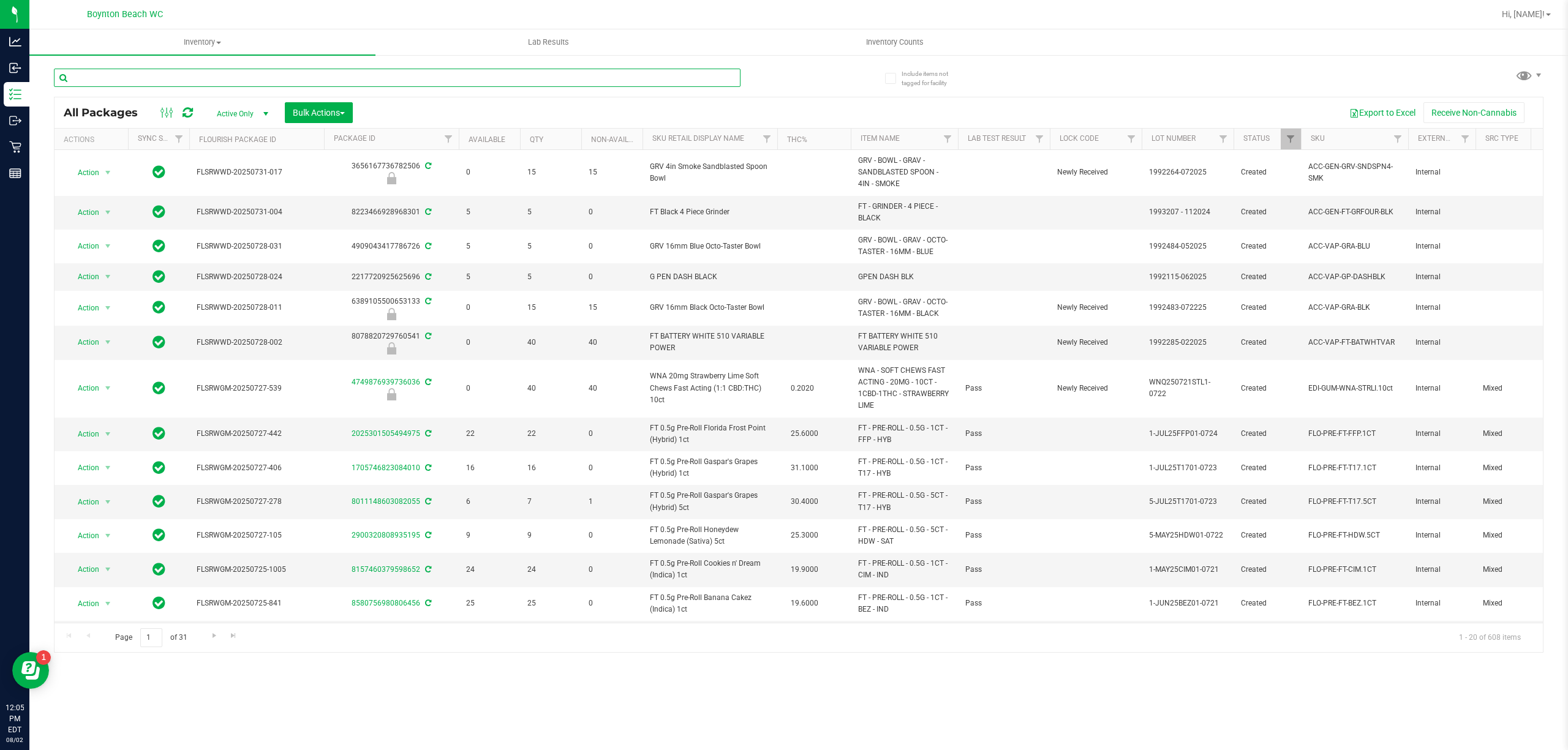 click at bounding box center (397, 78) 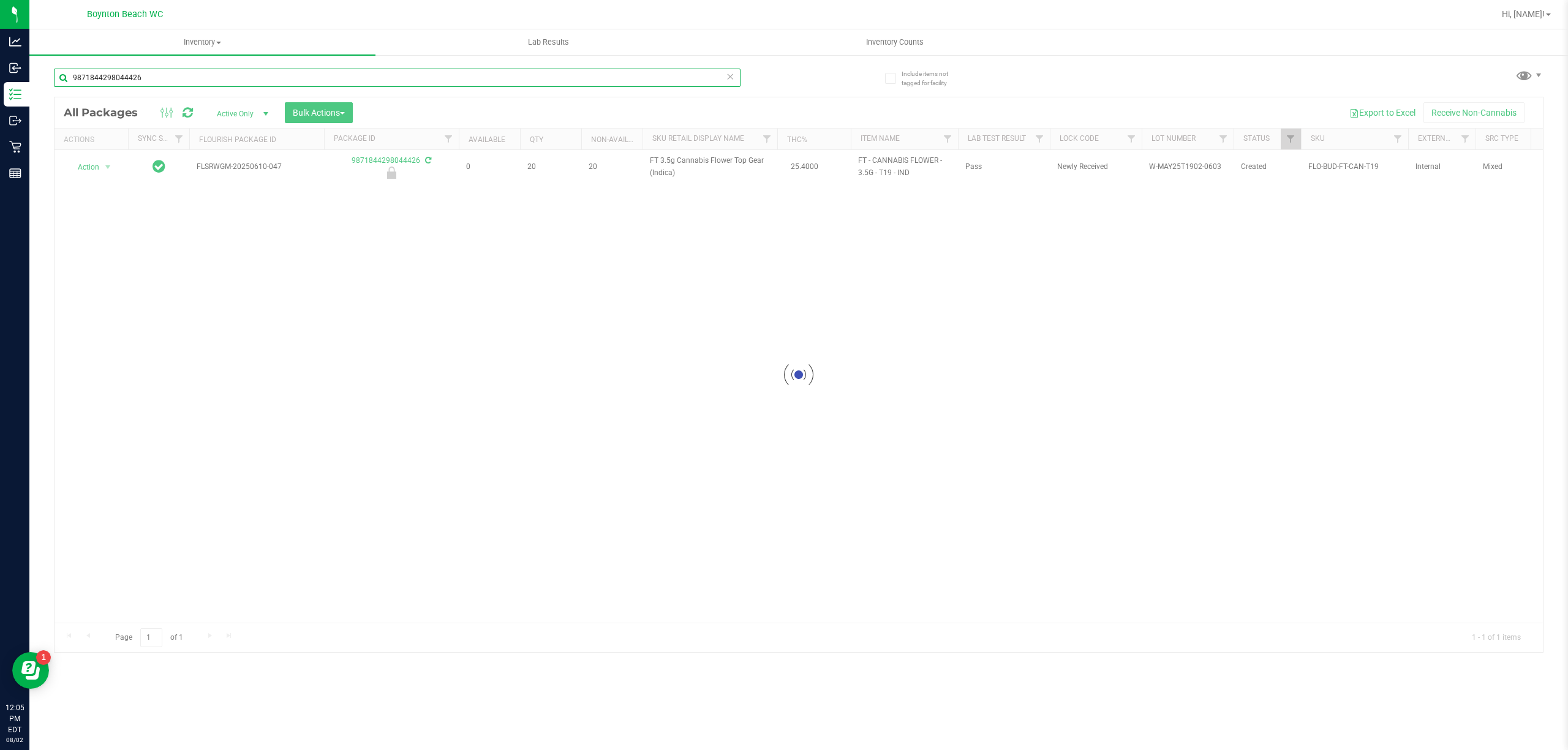 type on "9871844298044426" 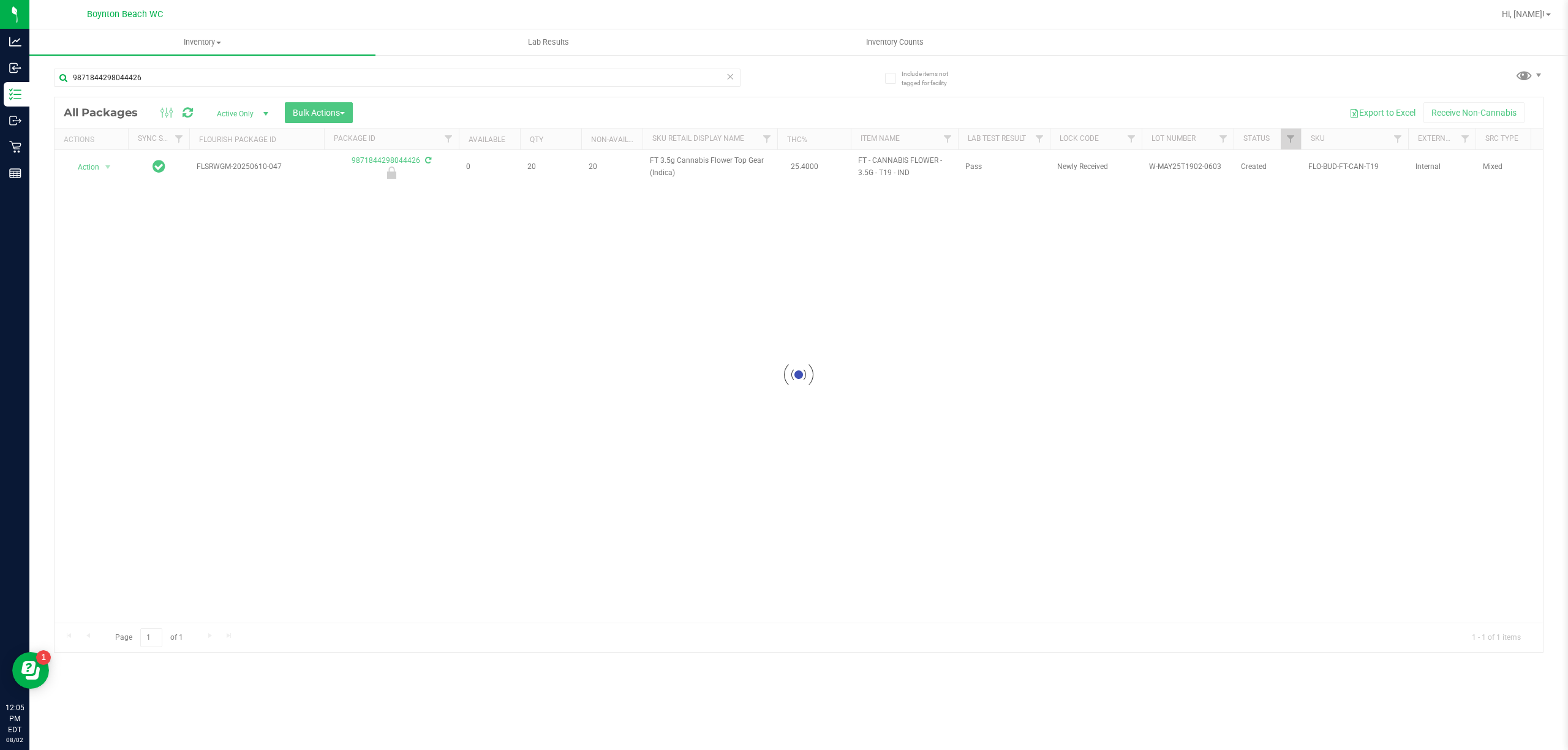click at bounding box center [799, 375] 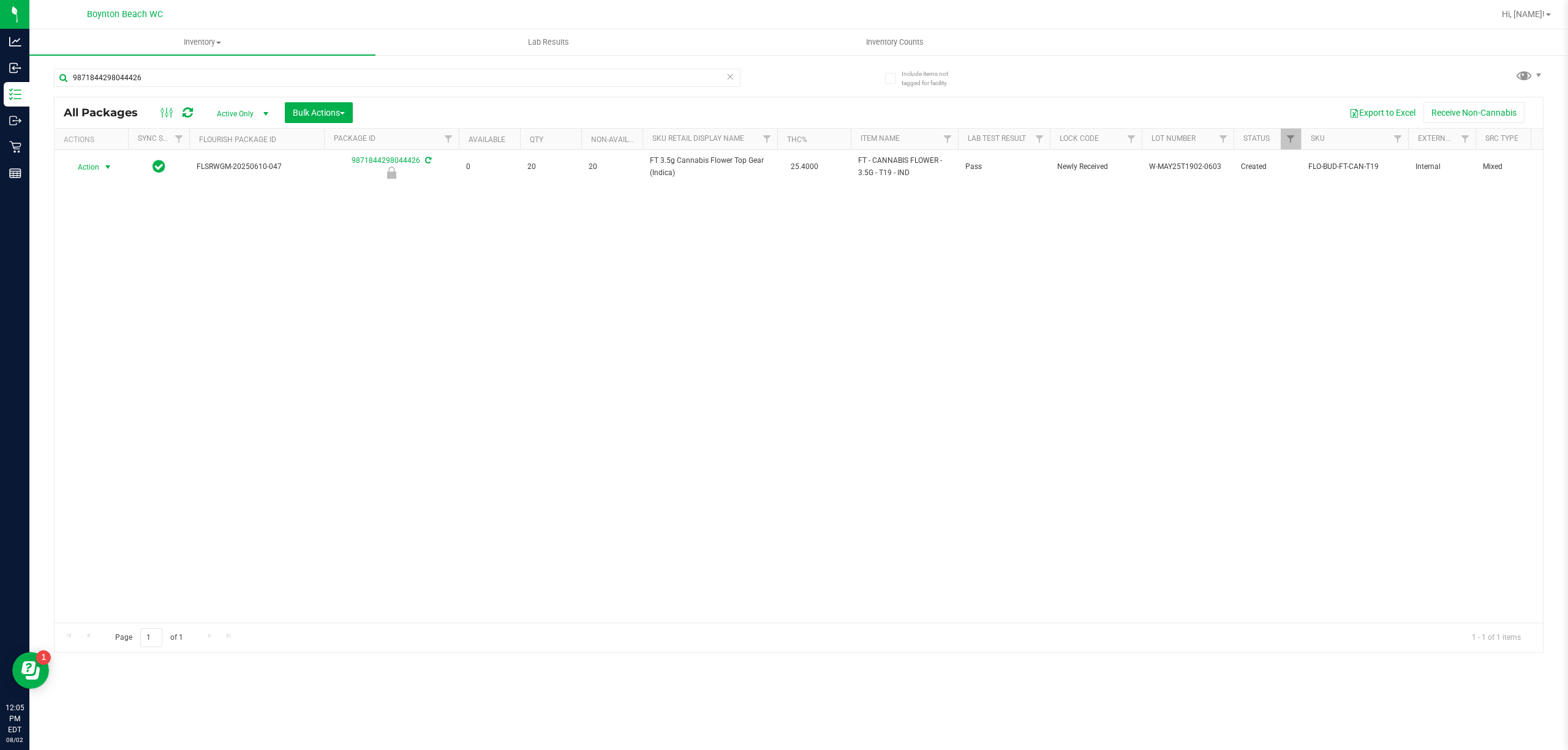 click at bounding box center [108, 167] 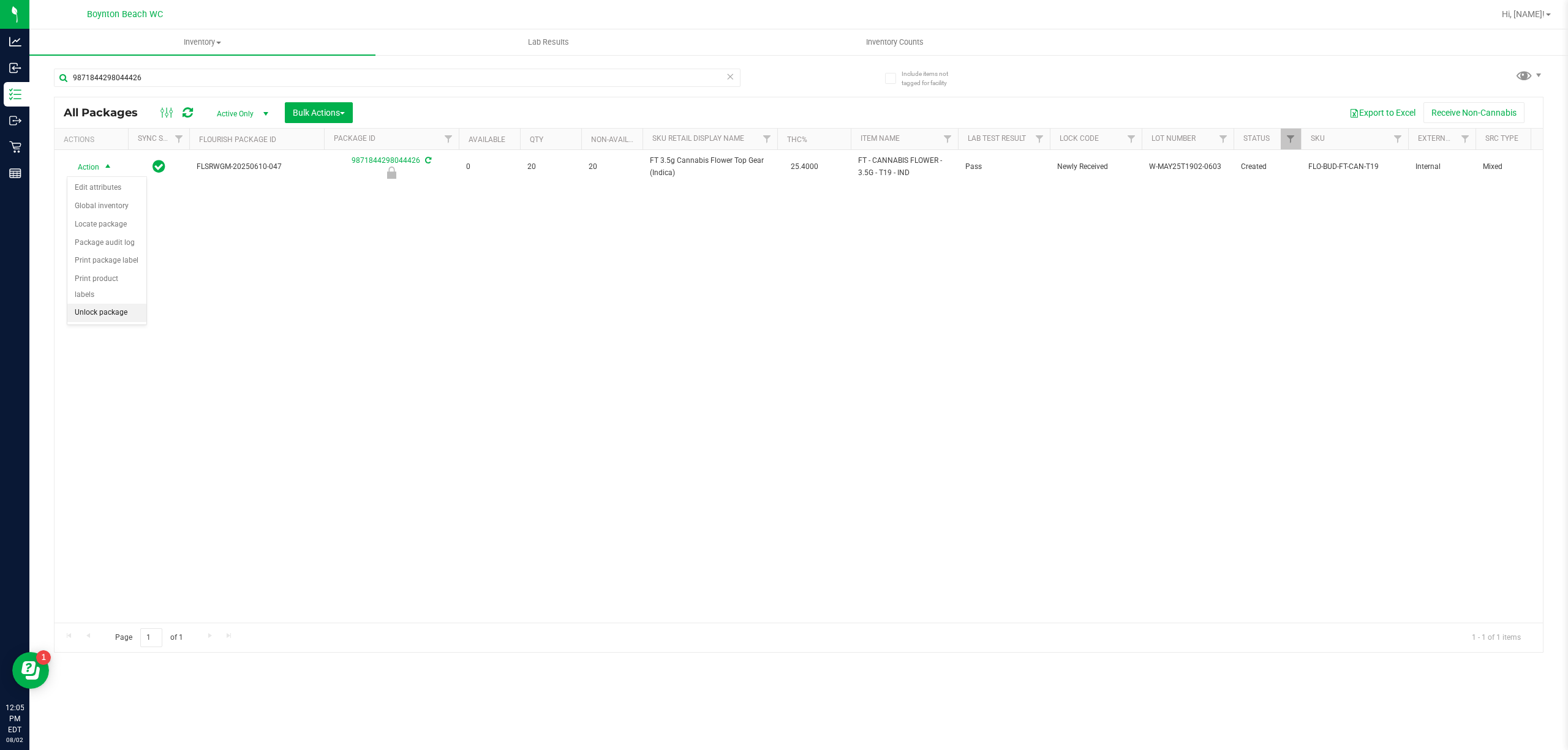 click on "Unlock package" at bounding box center (107, 313) 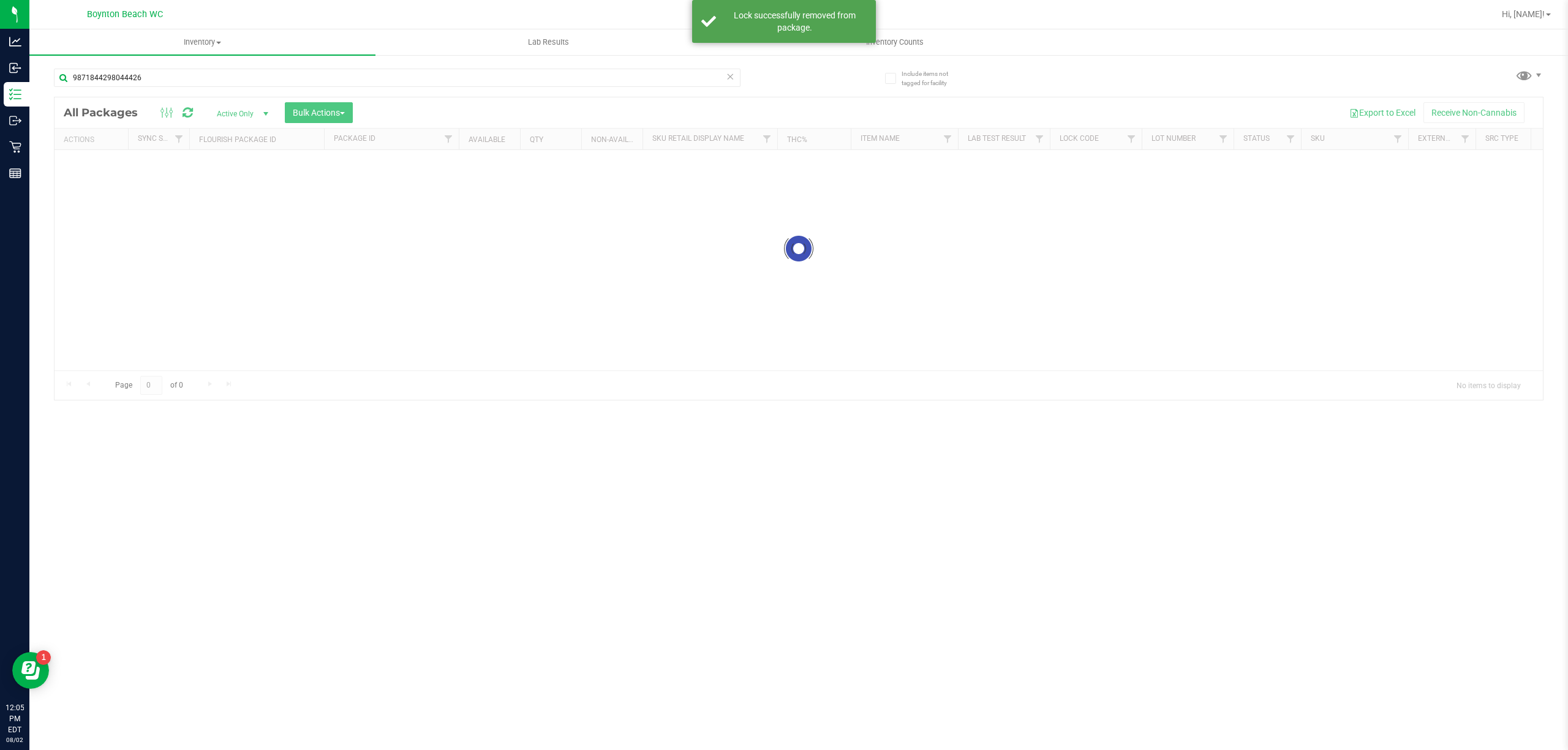 click on "9871844298044426" at bounding box center [397, 78] 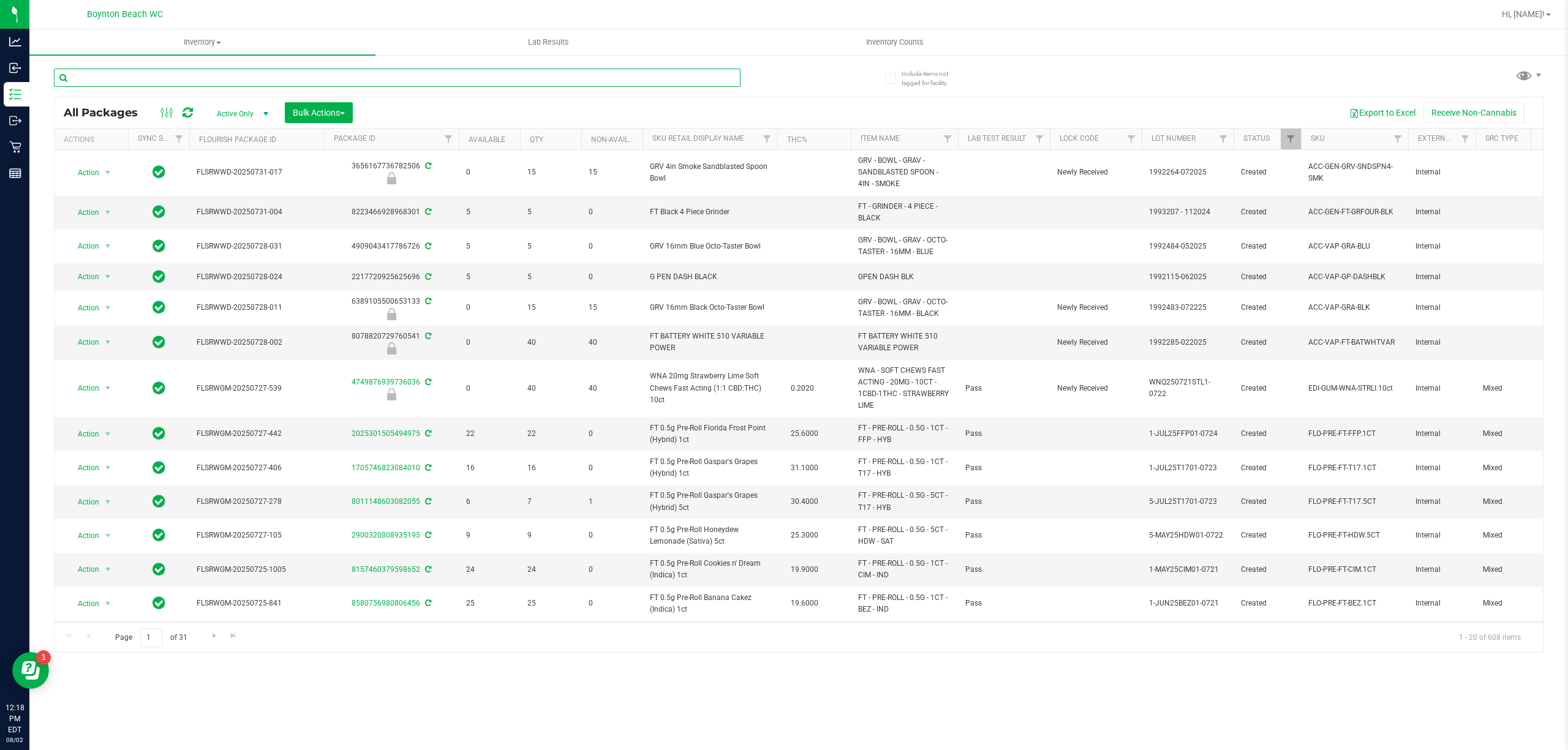 click at bounding box center [397, 78] 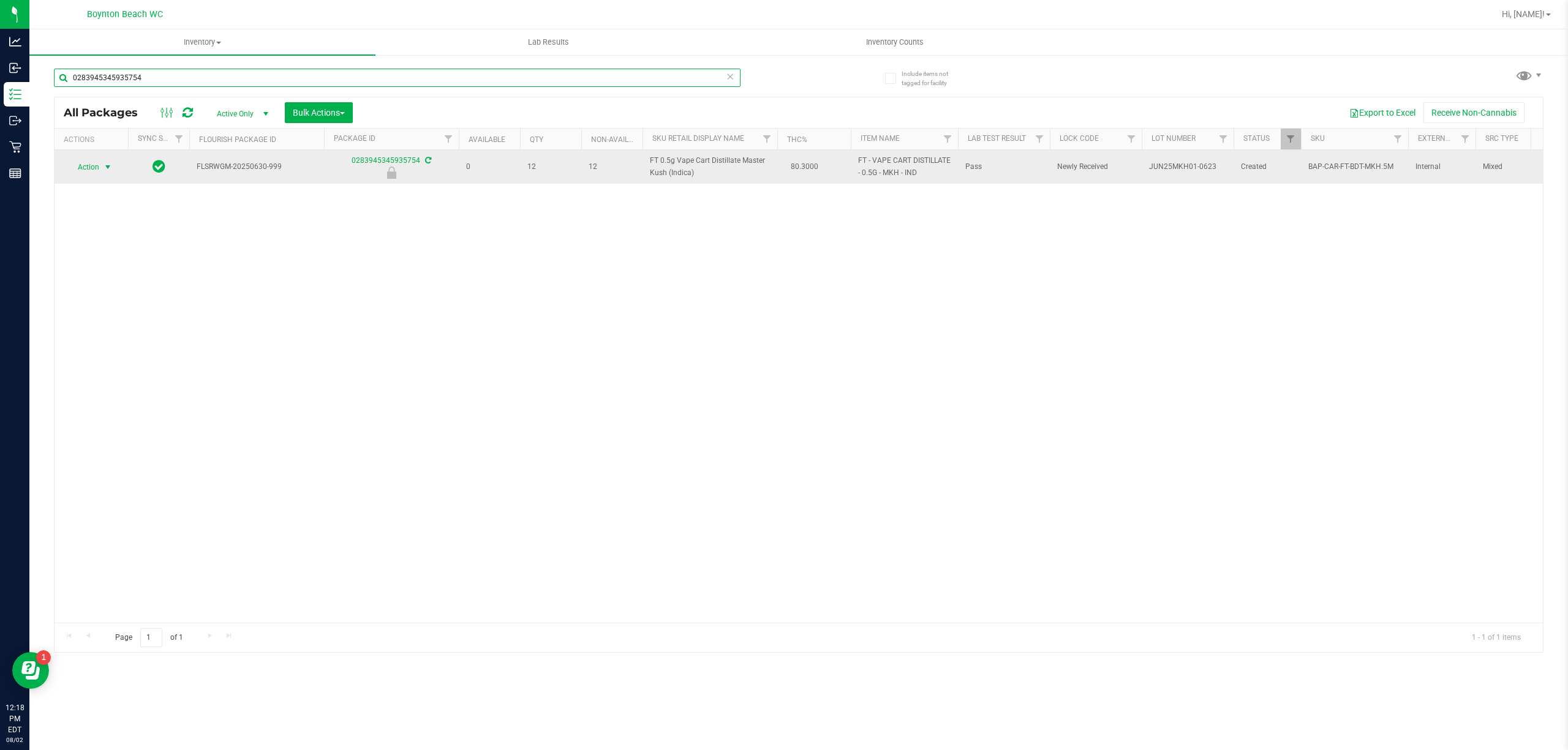 type on "0283945345935754" 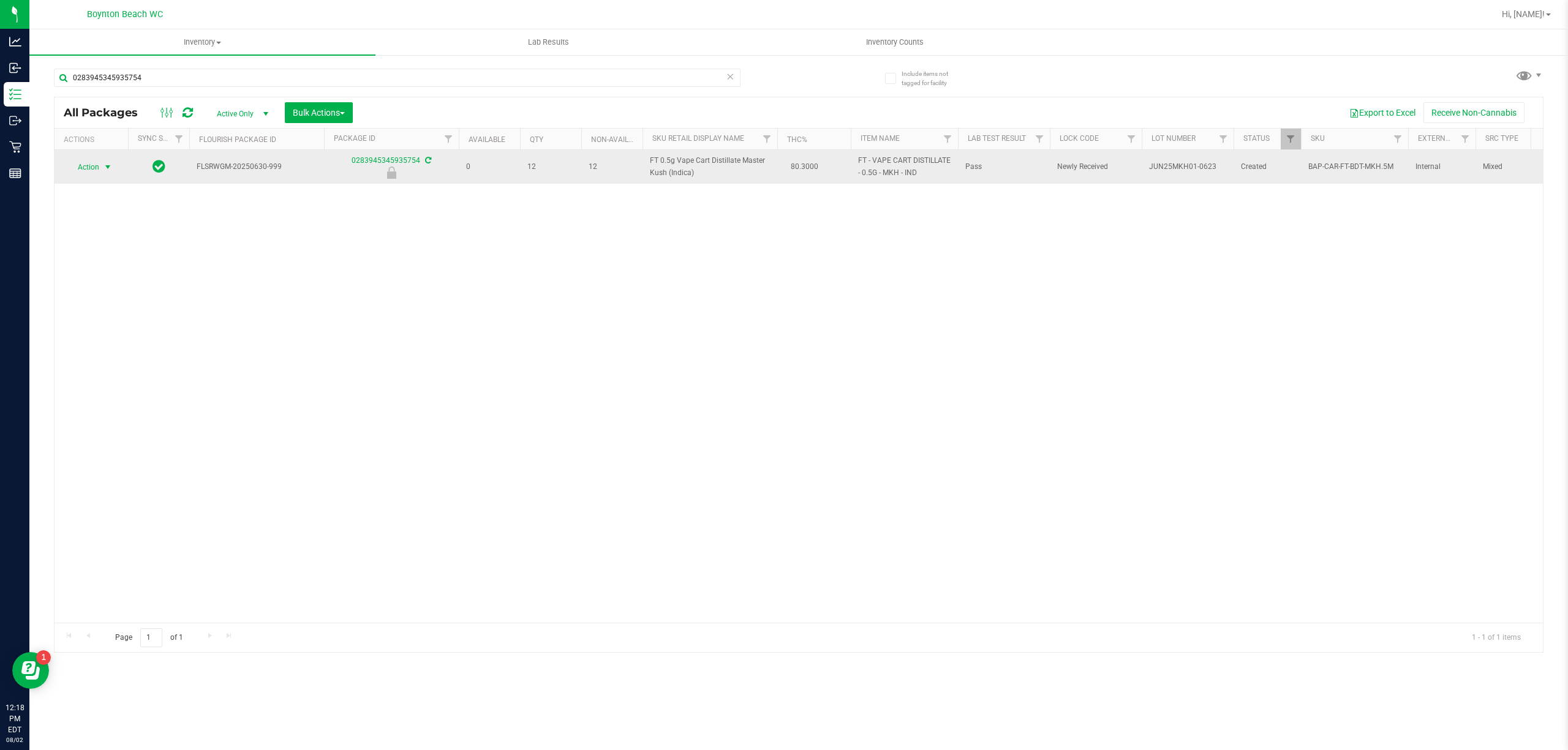 click at bounding box center [108, 167] 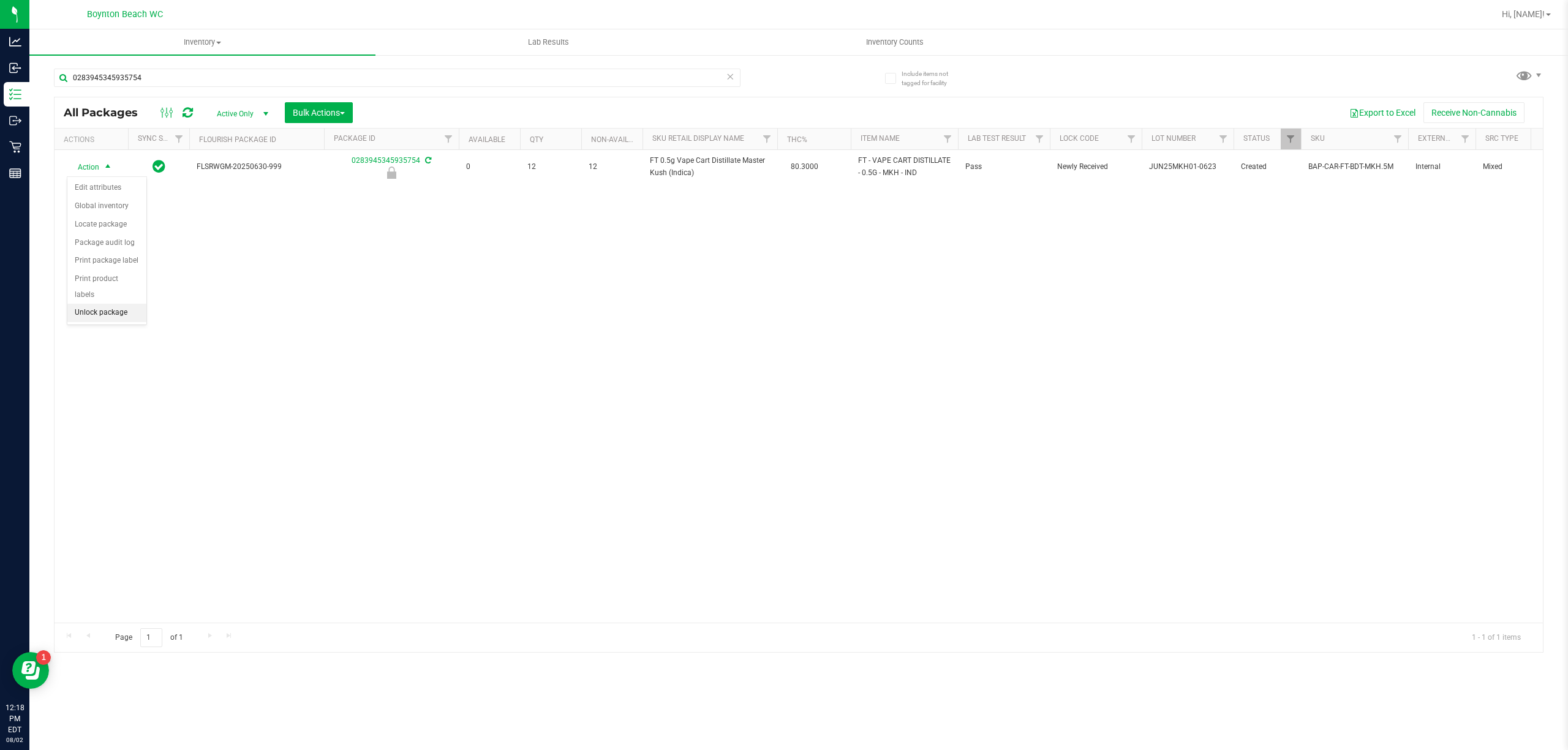 click on "Unlock package" at bounding box center [107, 313] 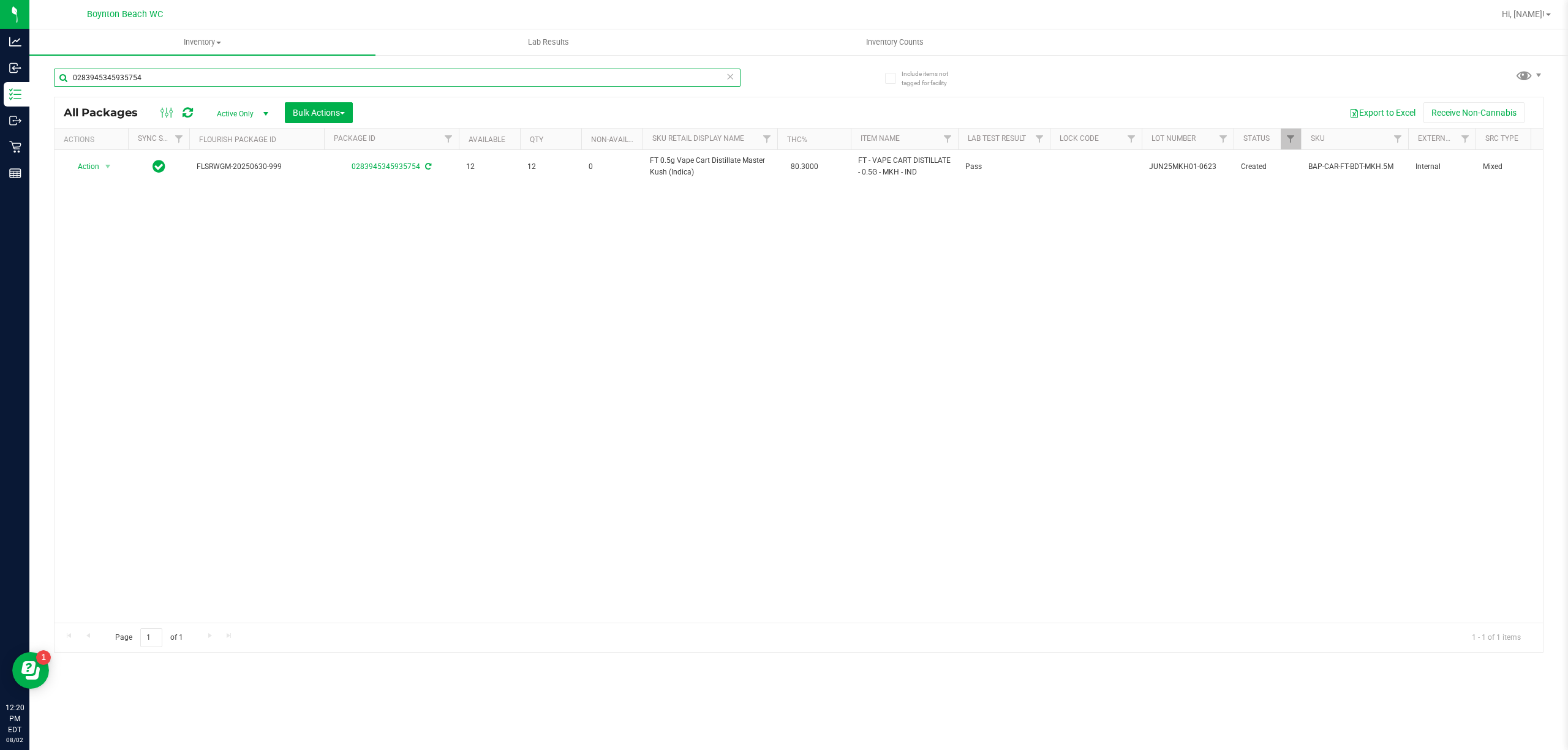click on "0283945345935754" at bounding box center (397, 78) 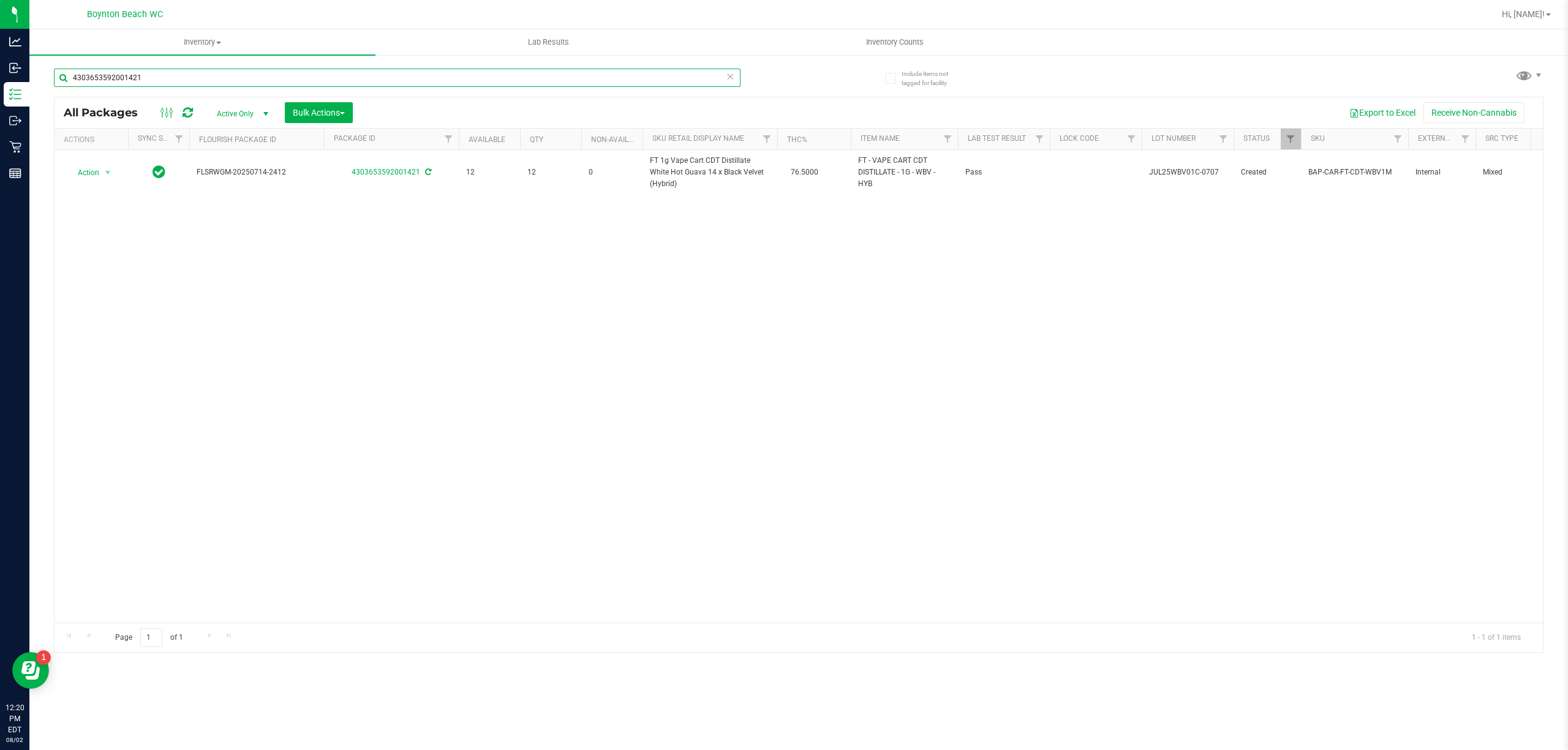 click on "4303653592001421" at bounding box center [397, 78] 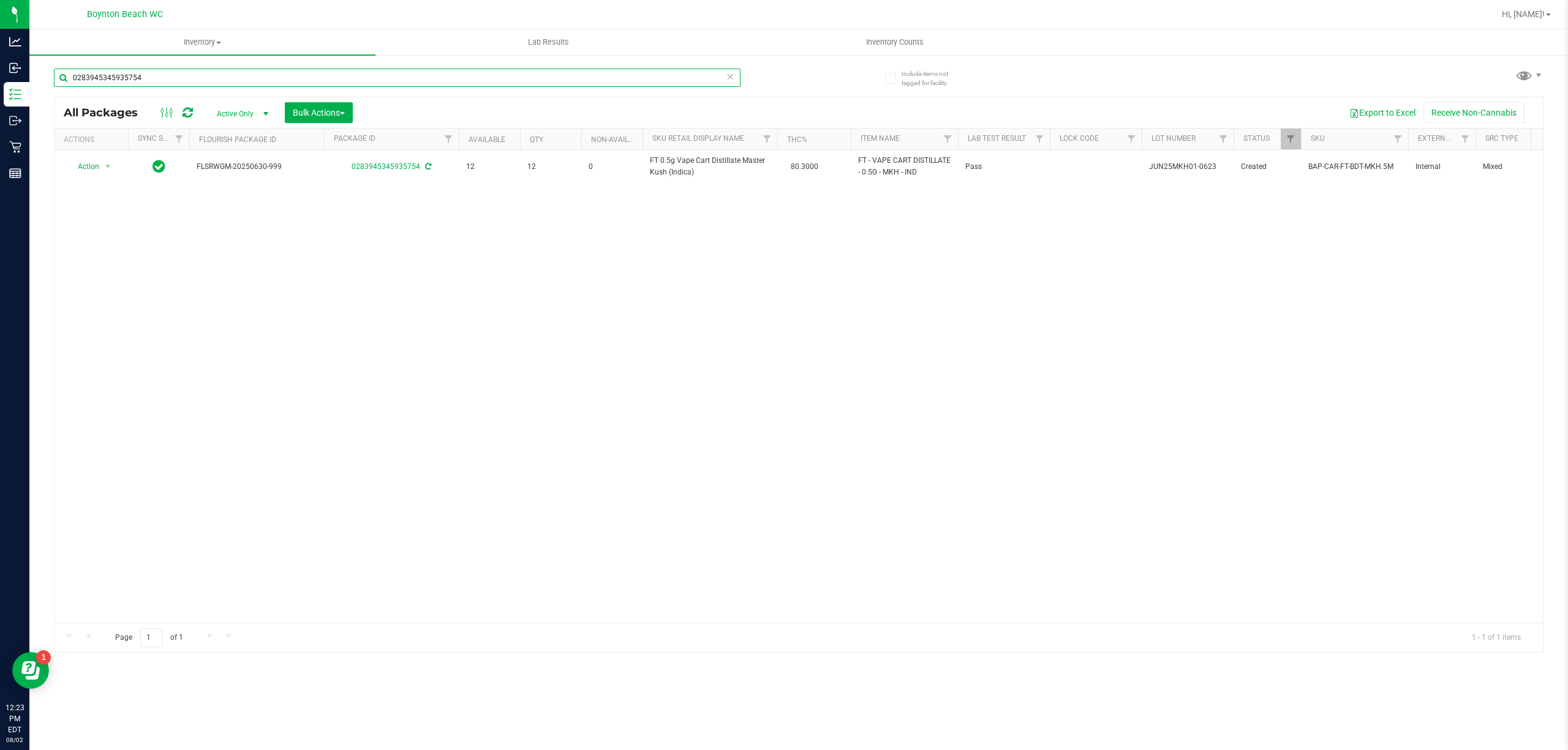 click on "0283945345935754" at bounding box center (397, 78) 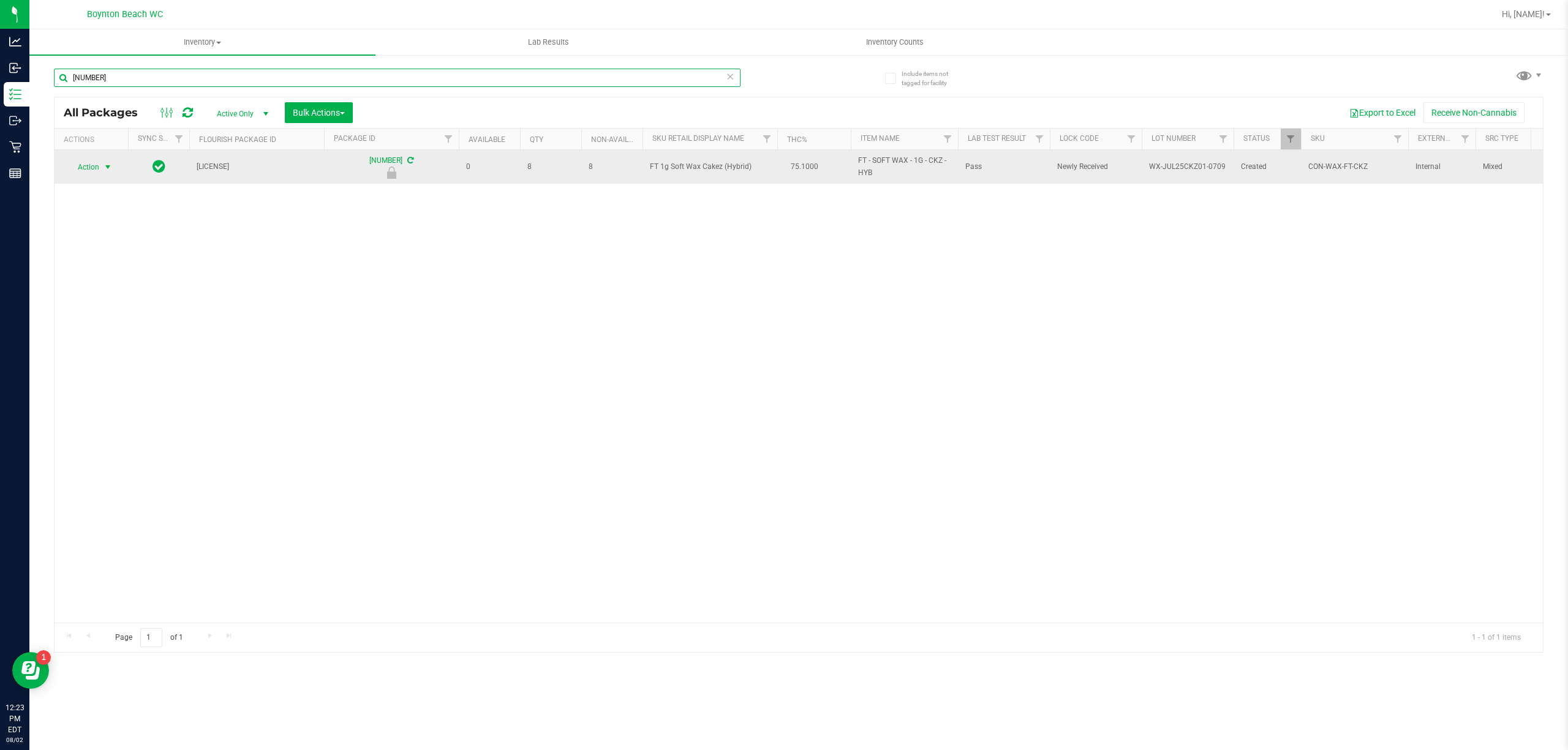 type on "[NUMBER]" 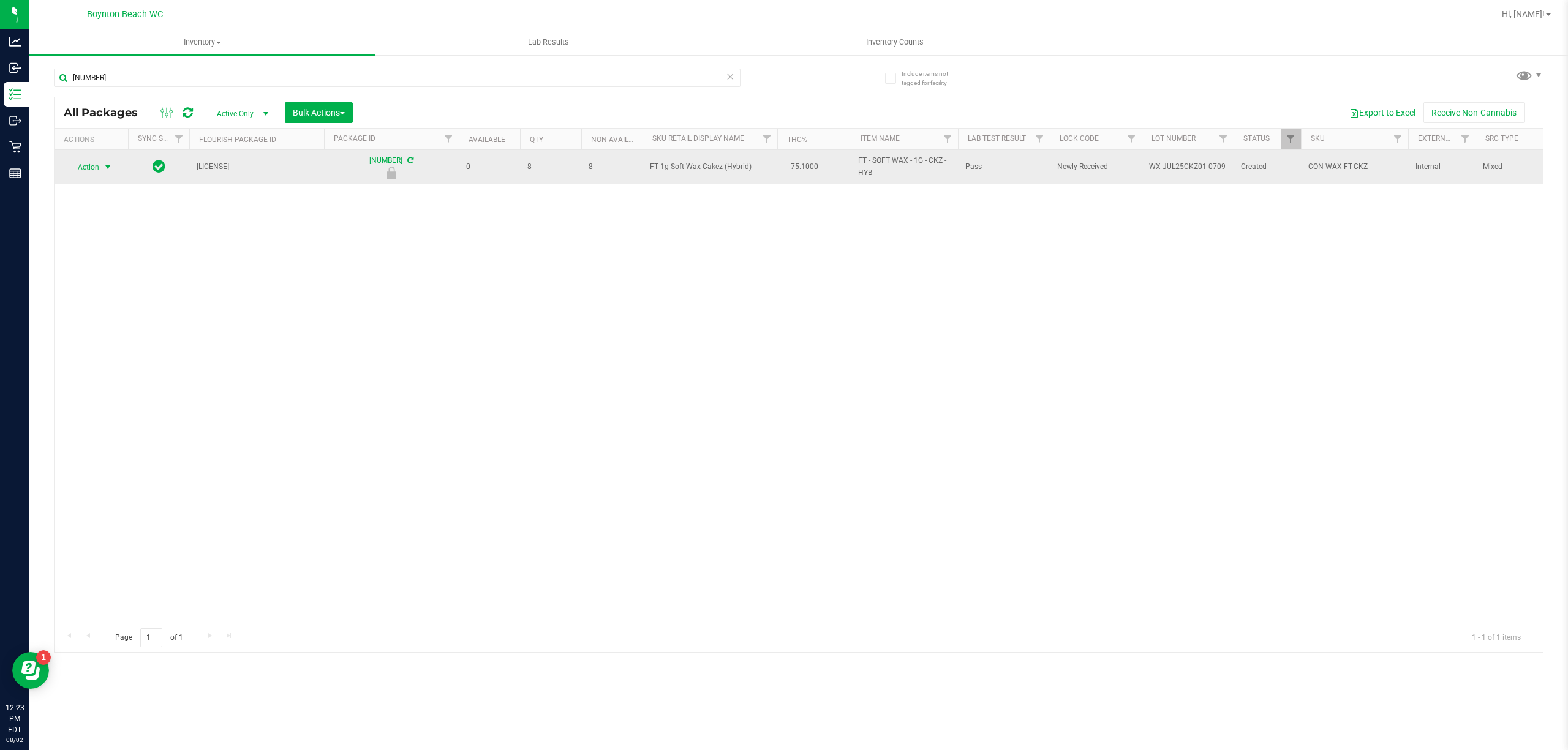 click on "Action" at bounding box center [83, 167] 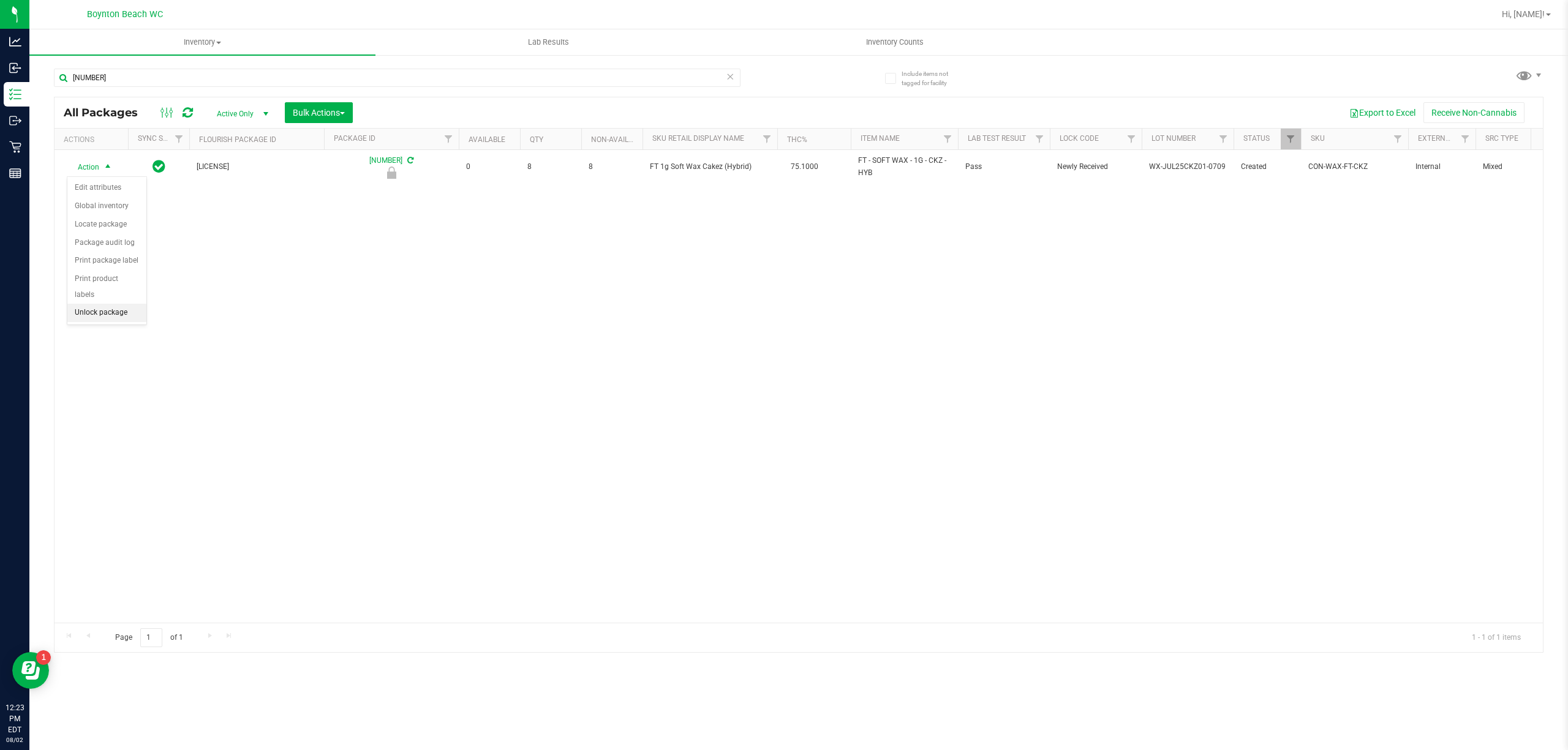 click on "Unlock package" at bounding box center (107, 313) 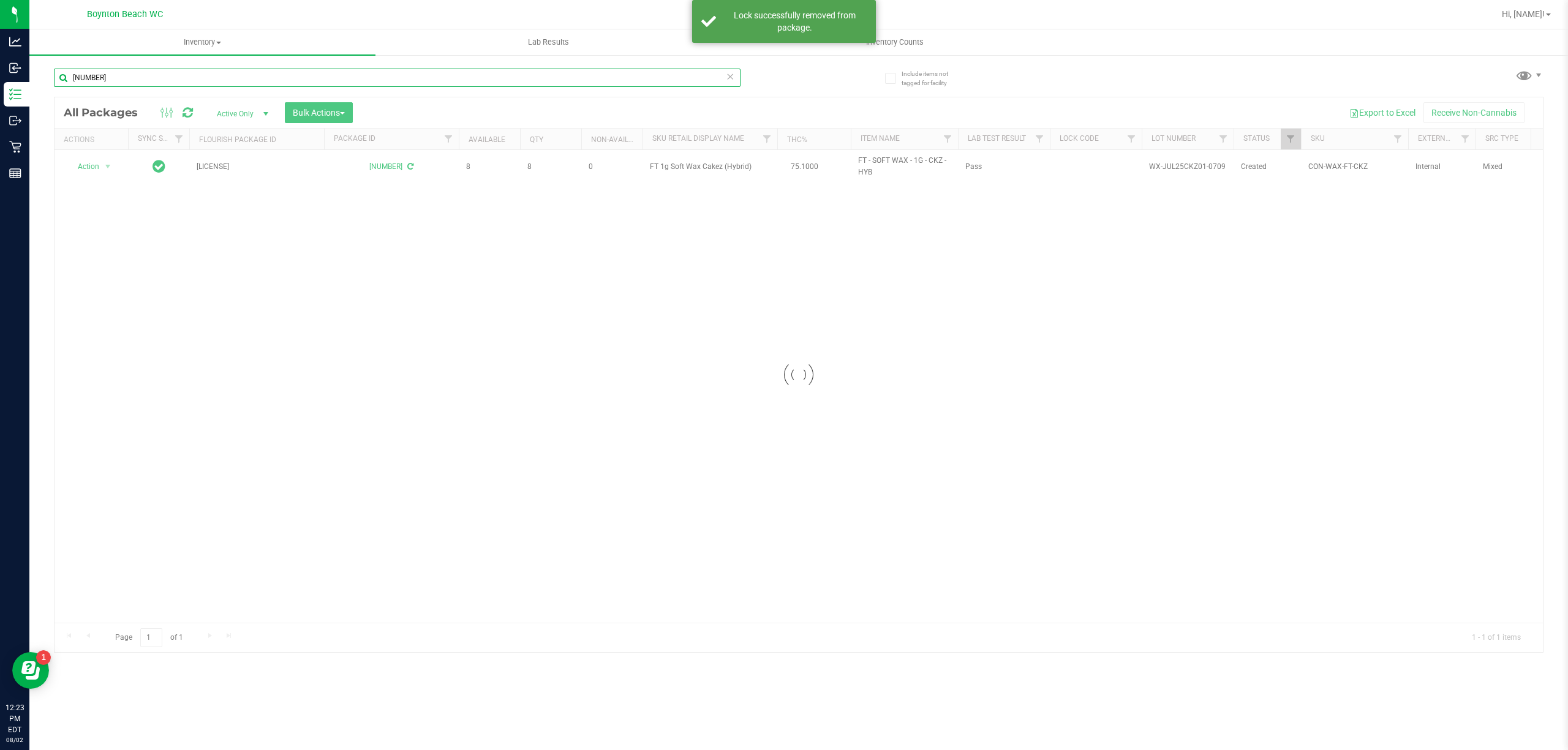 click on "[NUMBER]" at bounding box center (397, 78) 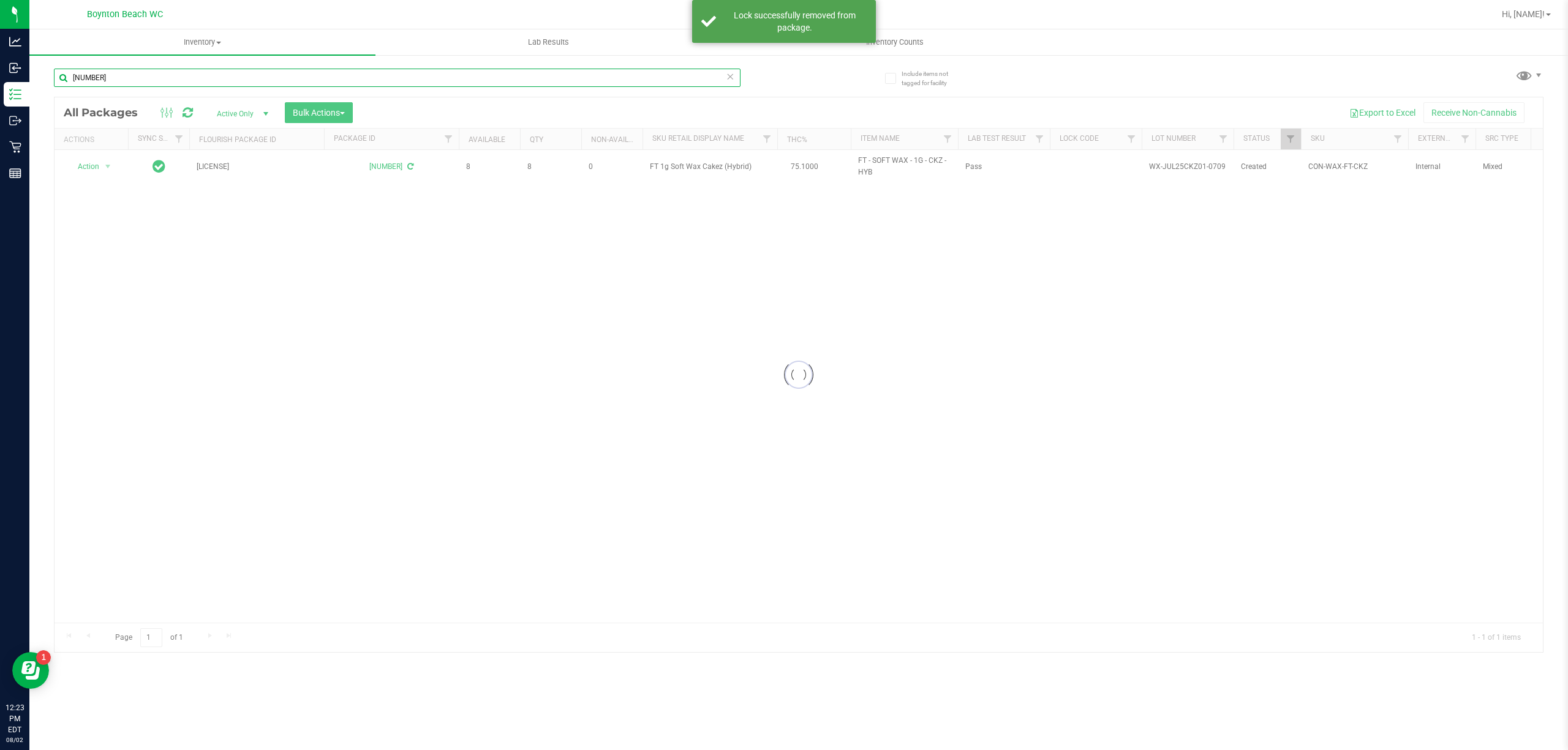 click on "[NUMBER]" at bounding box center [397, 78] 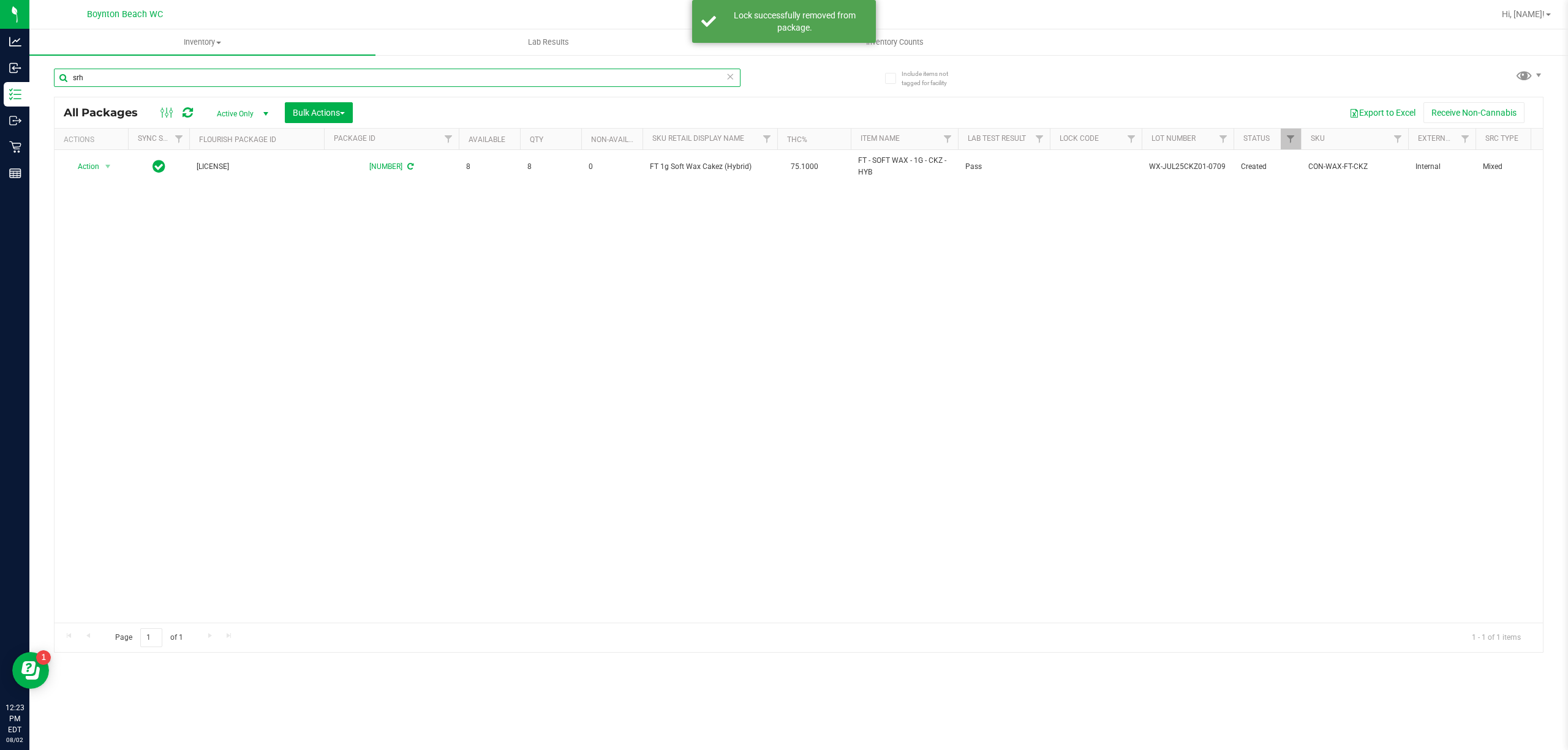 type on "srh" 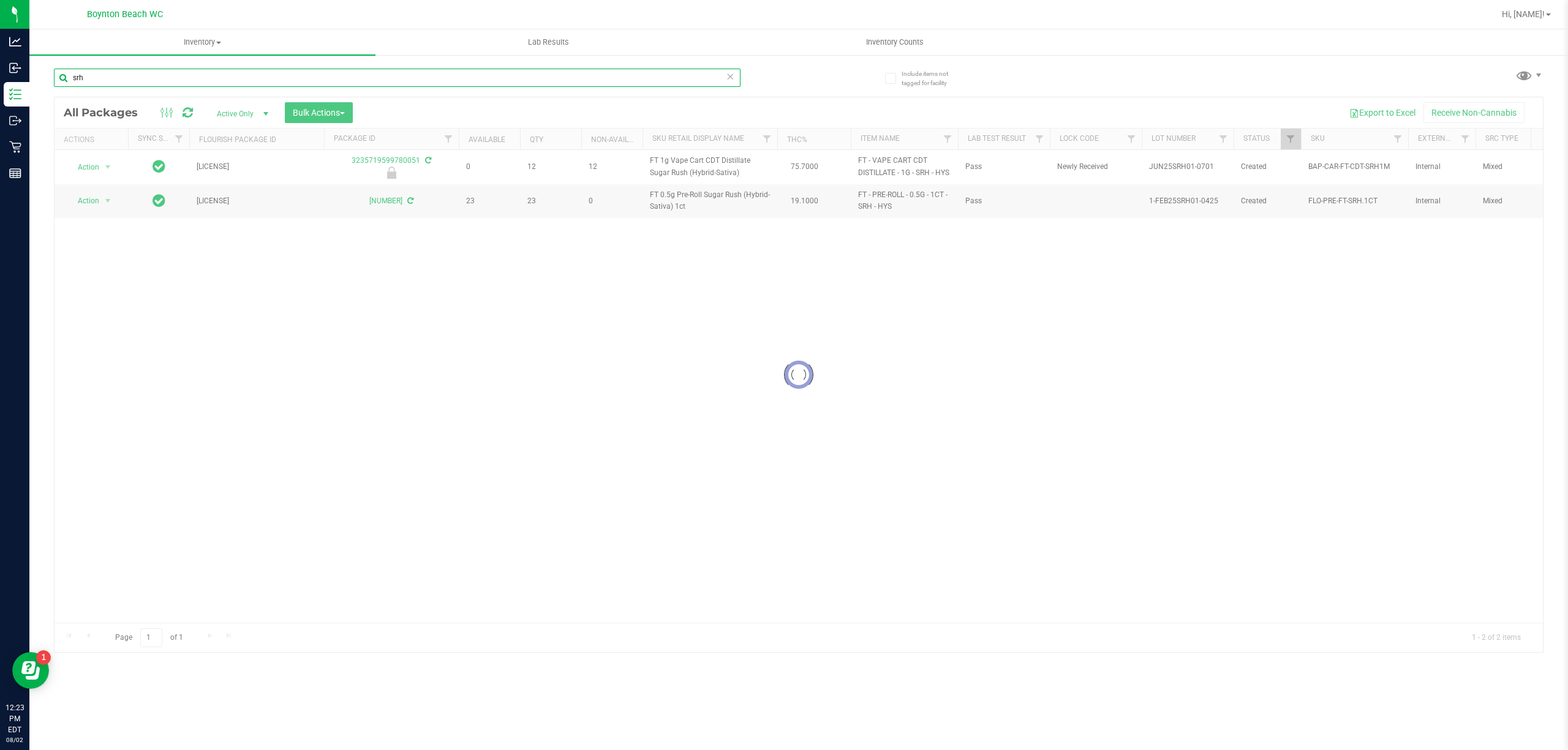 click on "srh" at bounding box center (397, 78) 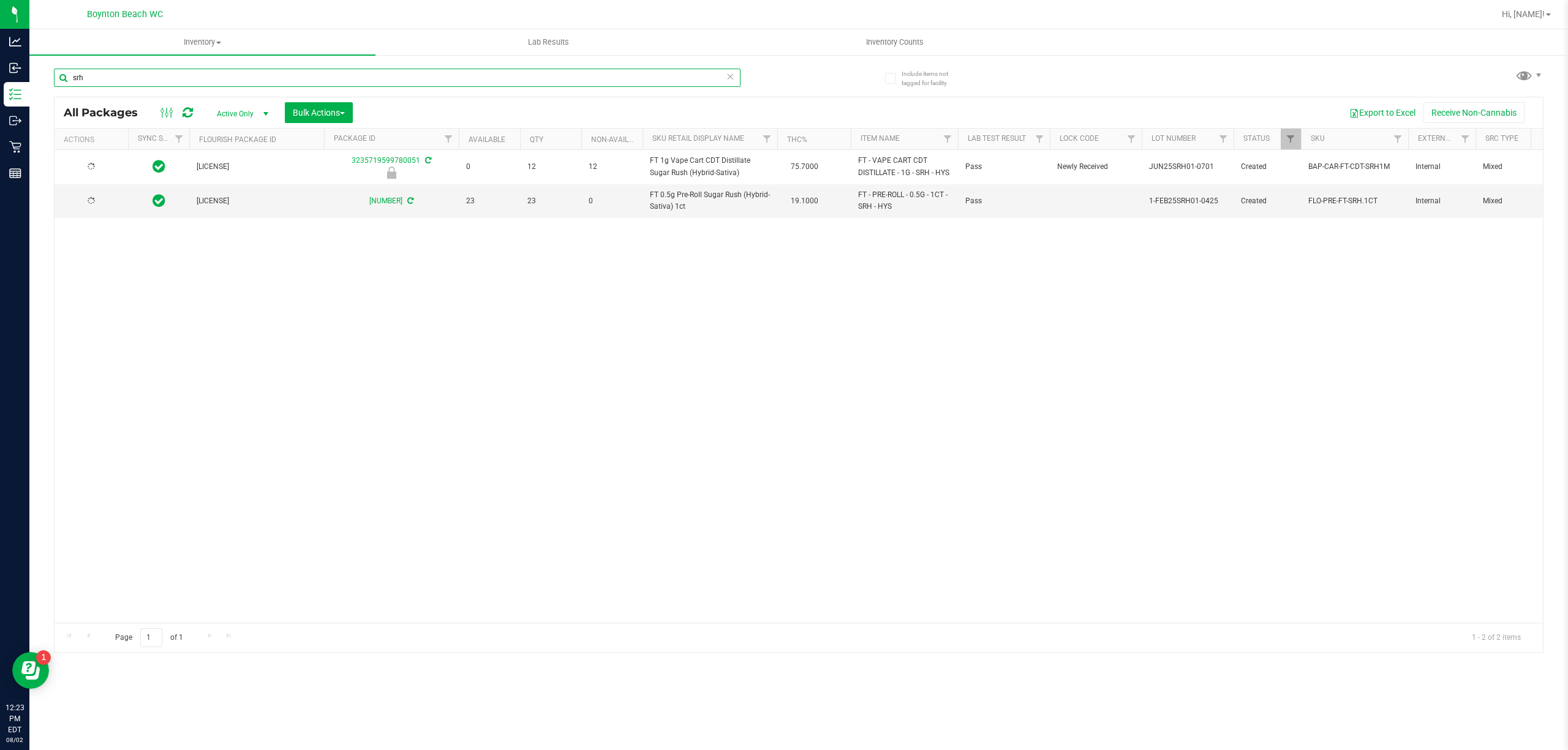 click on "srh" at bounding box center (397, 78) 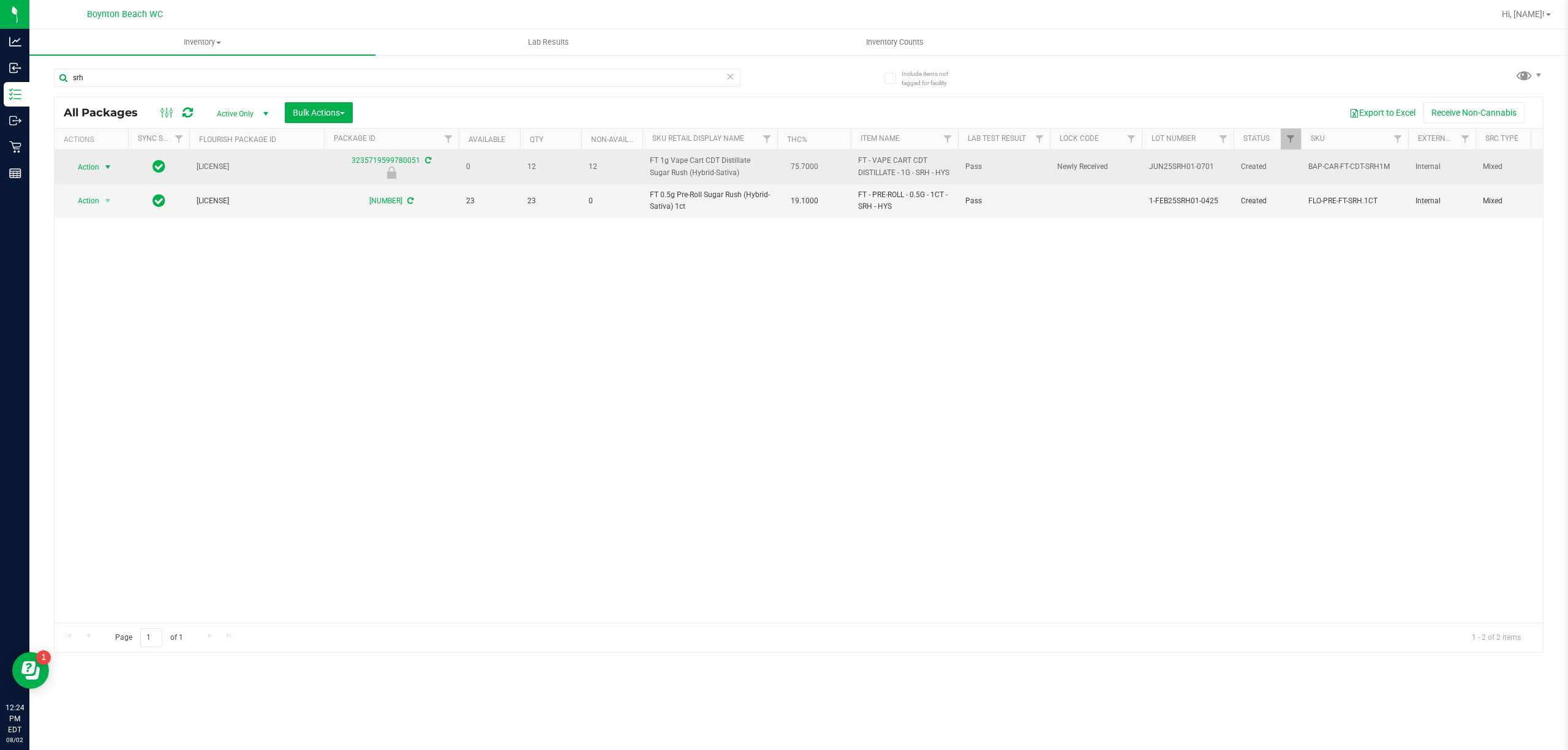 click on "Action" at bounding box center (83, 167) 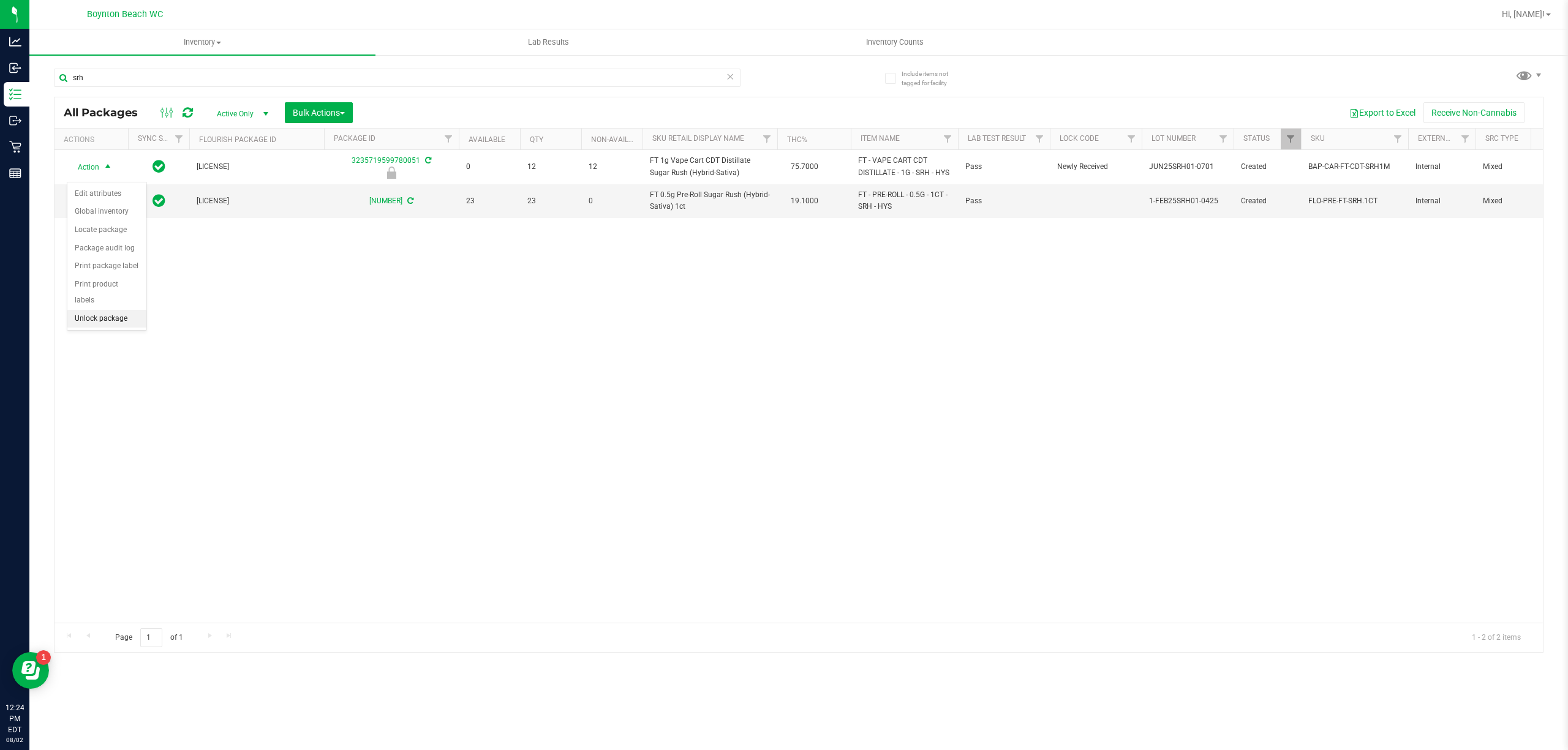 click on "Unlock package" at bounding box center (107, 319) 